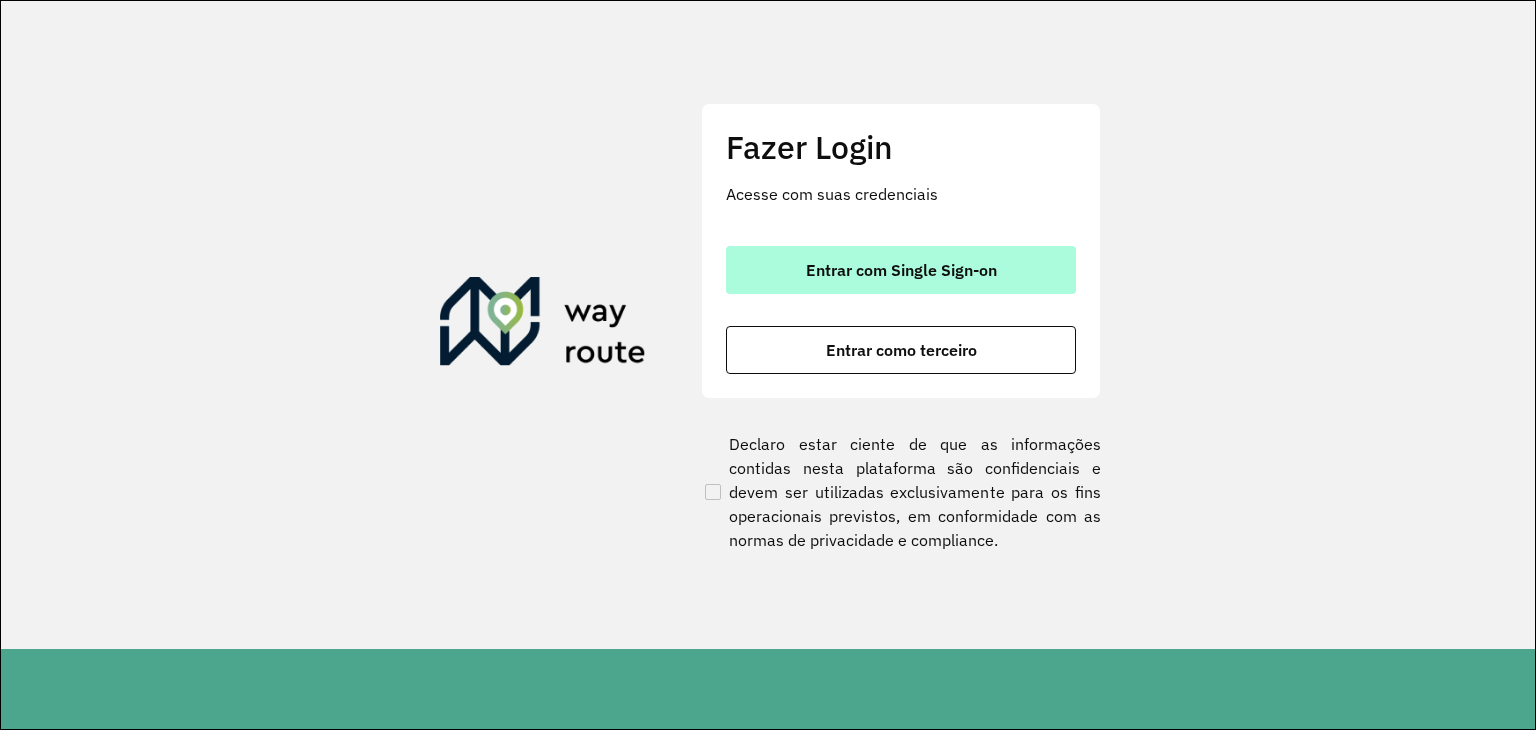 scroll, scrollTop: 0, scrollLeft: 0, axis: both 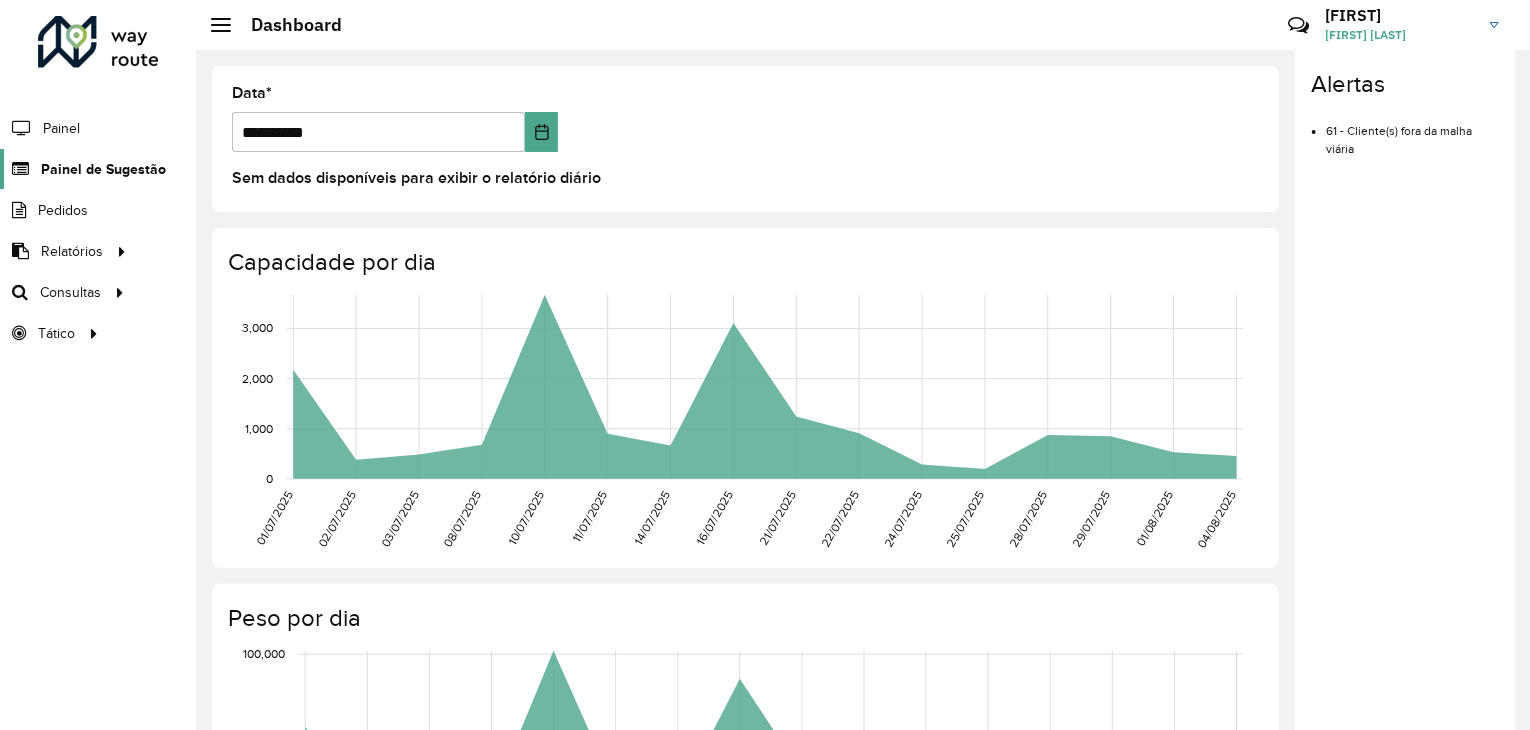 click on "Painel de Sugestão" 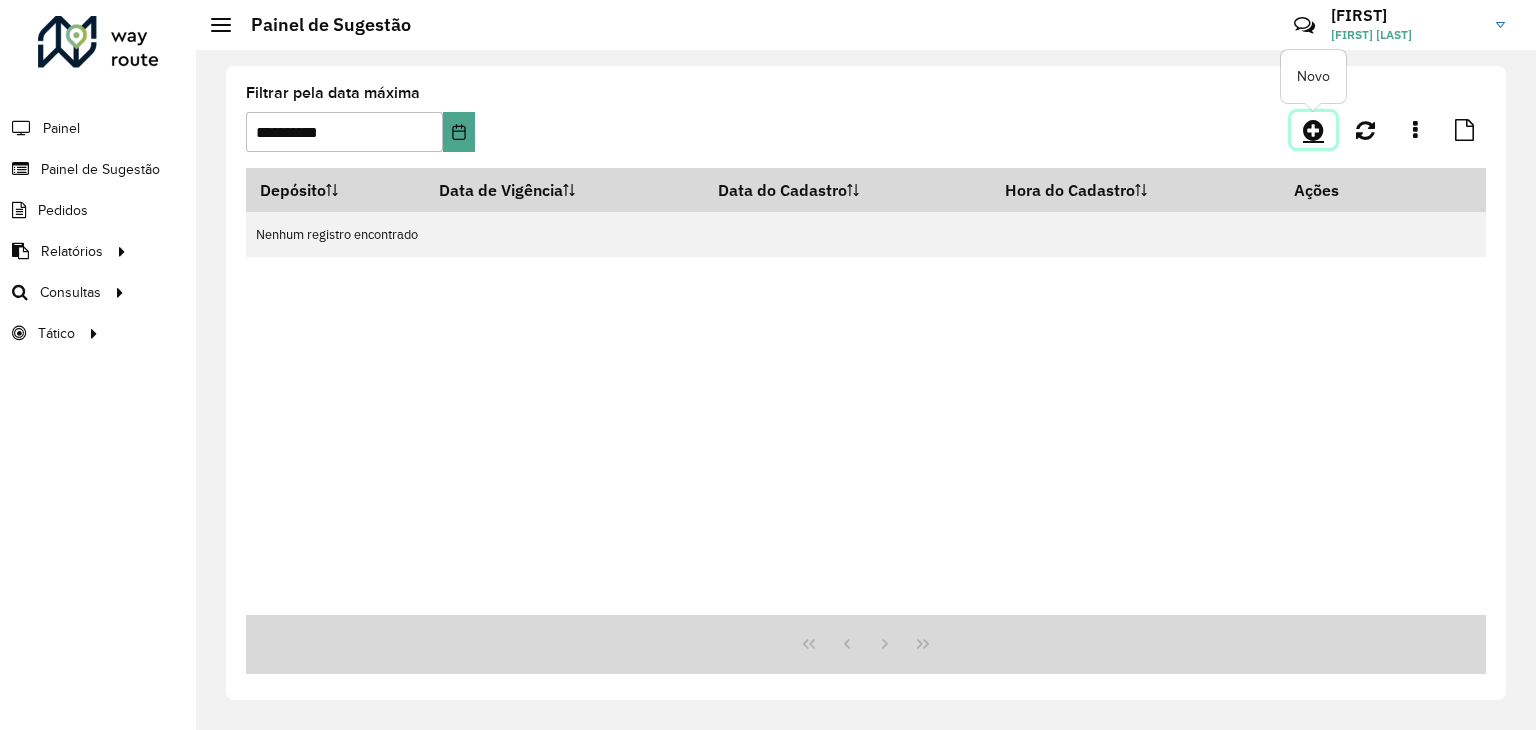 click 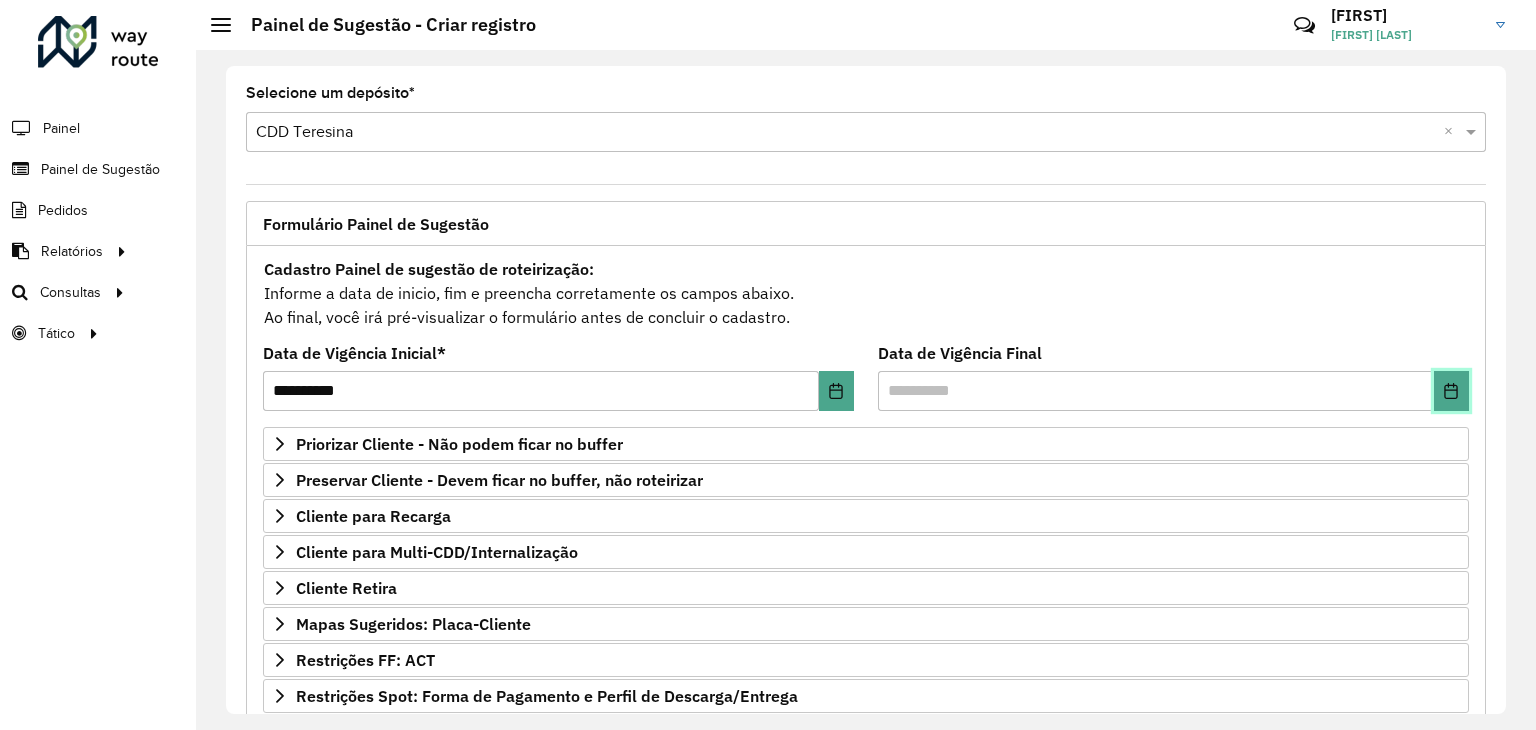 click at bounding box center (1451, 391) 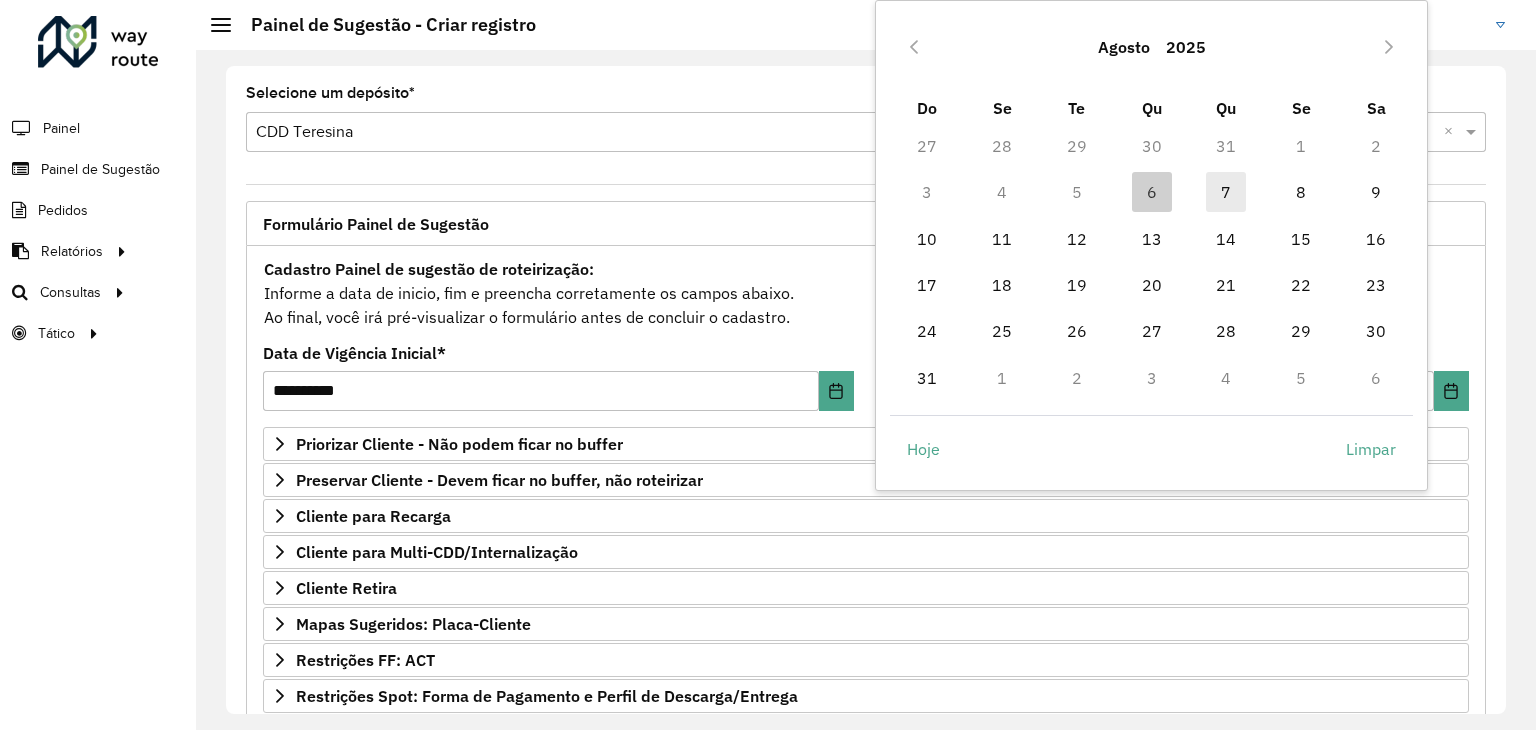 click on "7" at bounding box center (1226, 192) 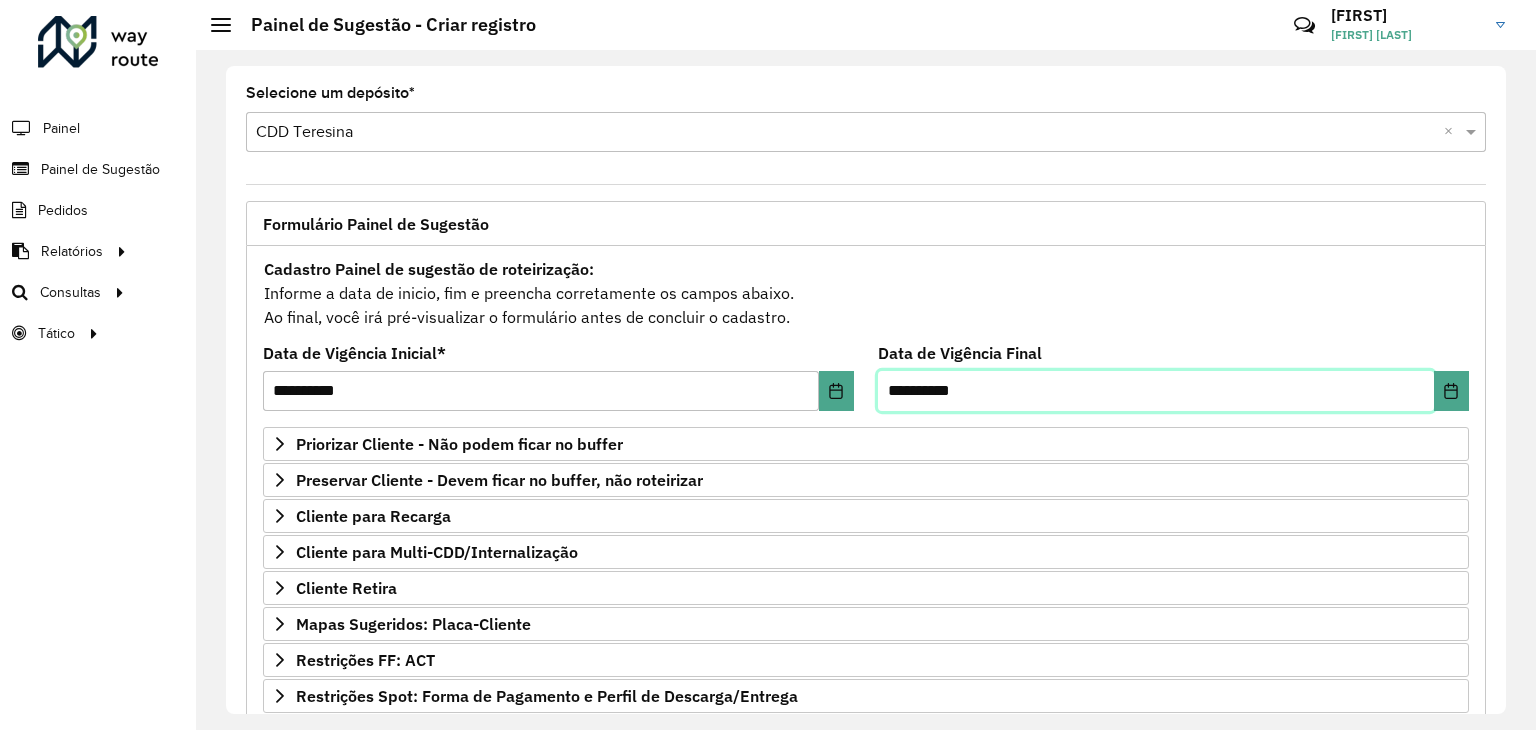 drag, startPoint x: 1016, startPoint y: 385, endPoint x: 771, endPoint y: 350, distance: 247.48738 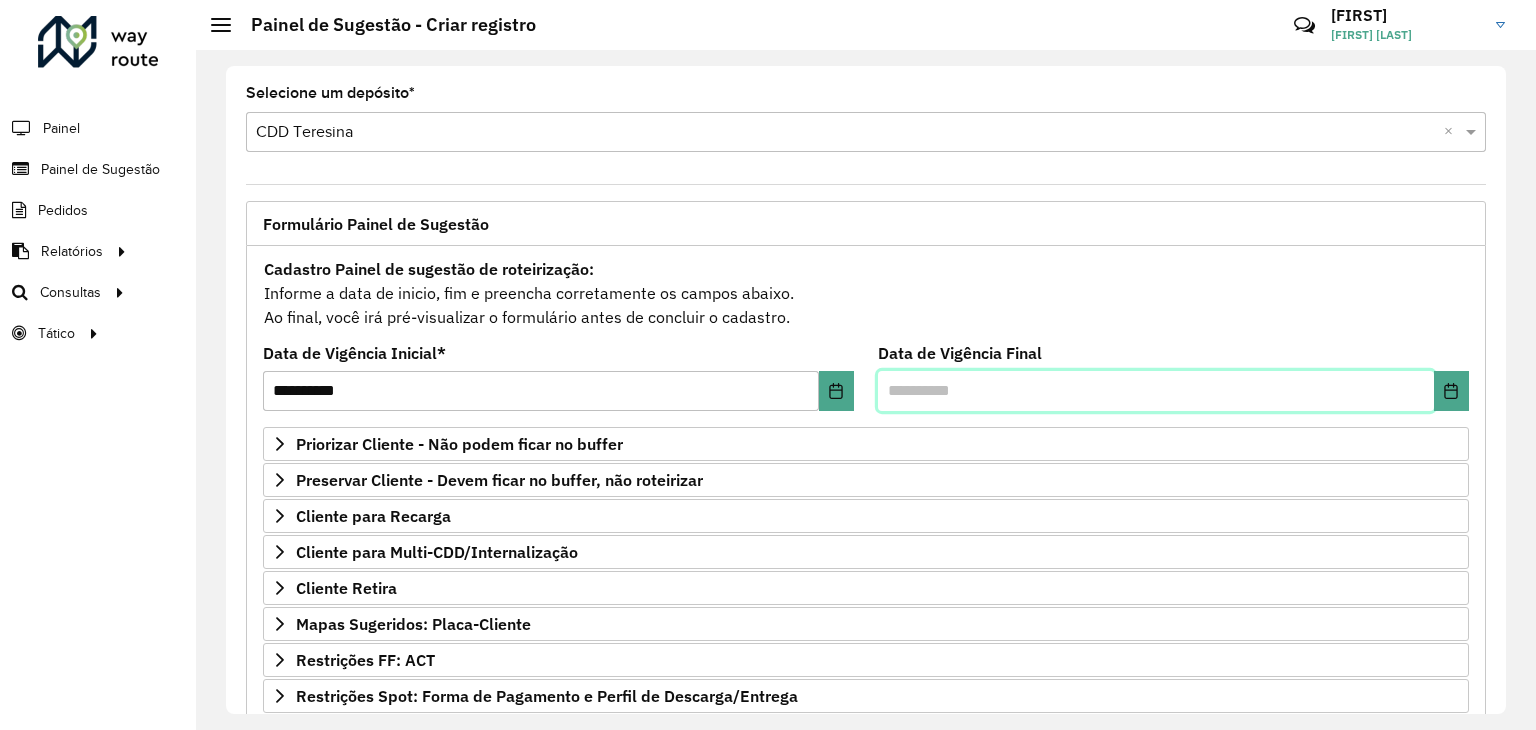 type 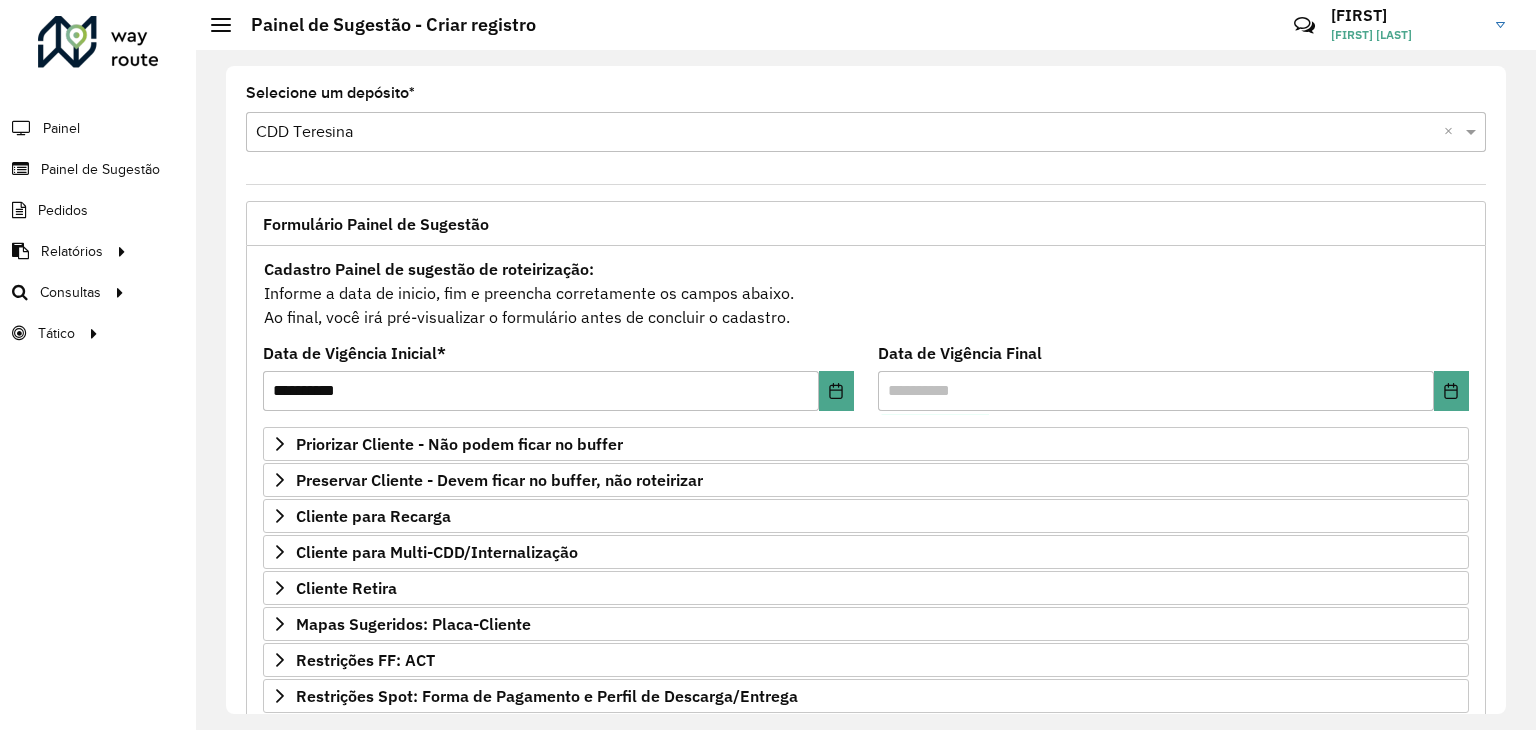click on "Cadastro Painel de sugestão de roteirização:
Informe a data de inicio, fim e preencha corretamente os campos abaixo.
Ao final, você irá pré-visualizar o formulário antes de concluir o cadastro." at bounding box center (866, 293) 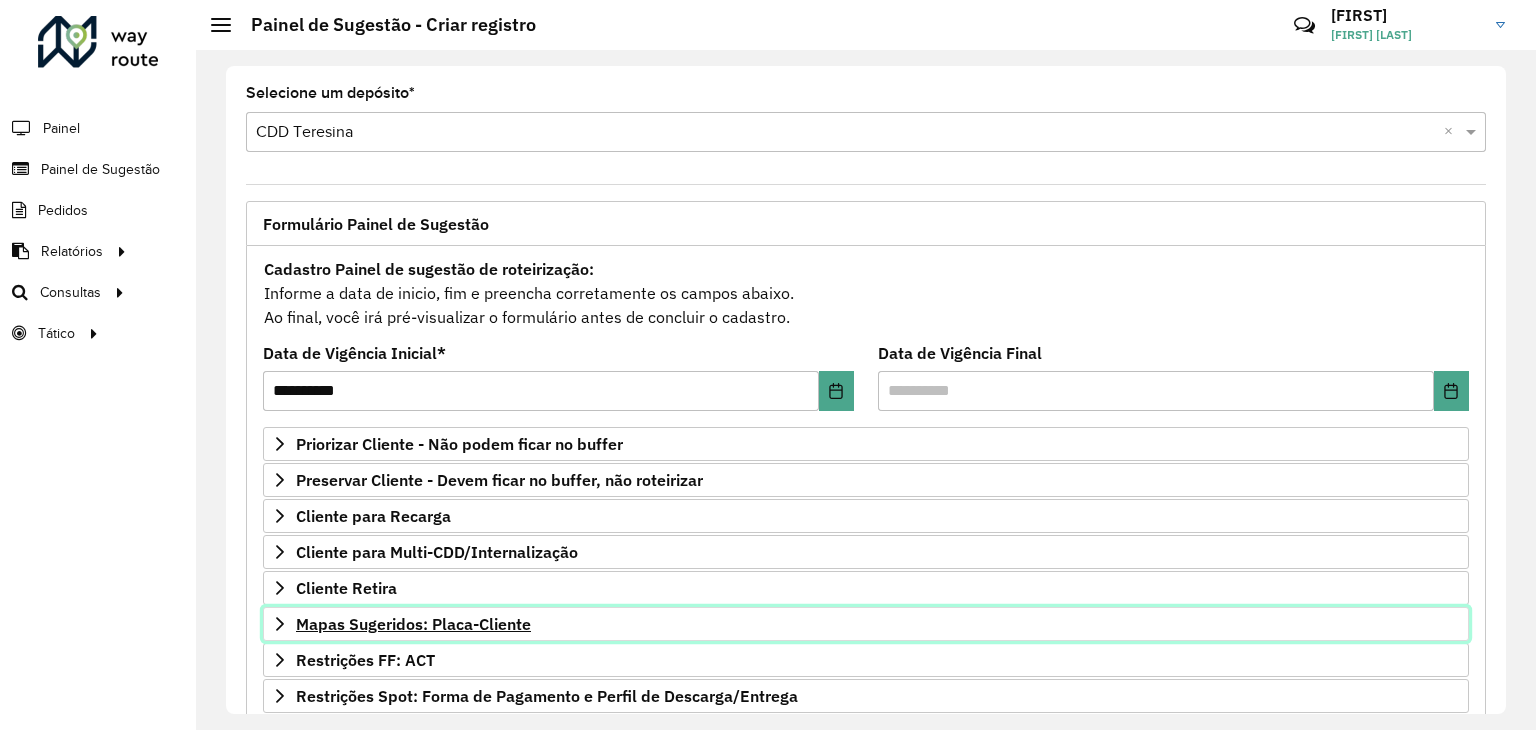click on "Mapas Sugeridos: Placa-Cliente" at bounding box center (866, 624) 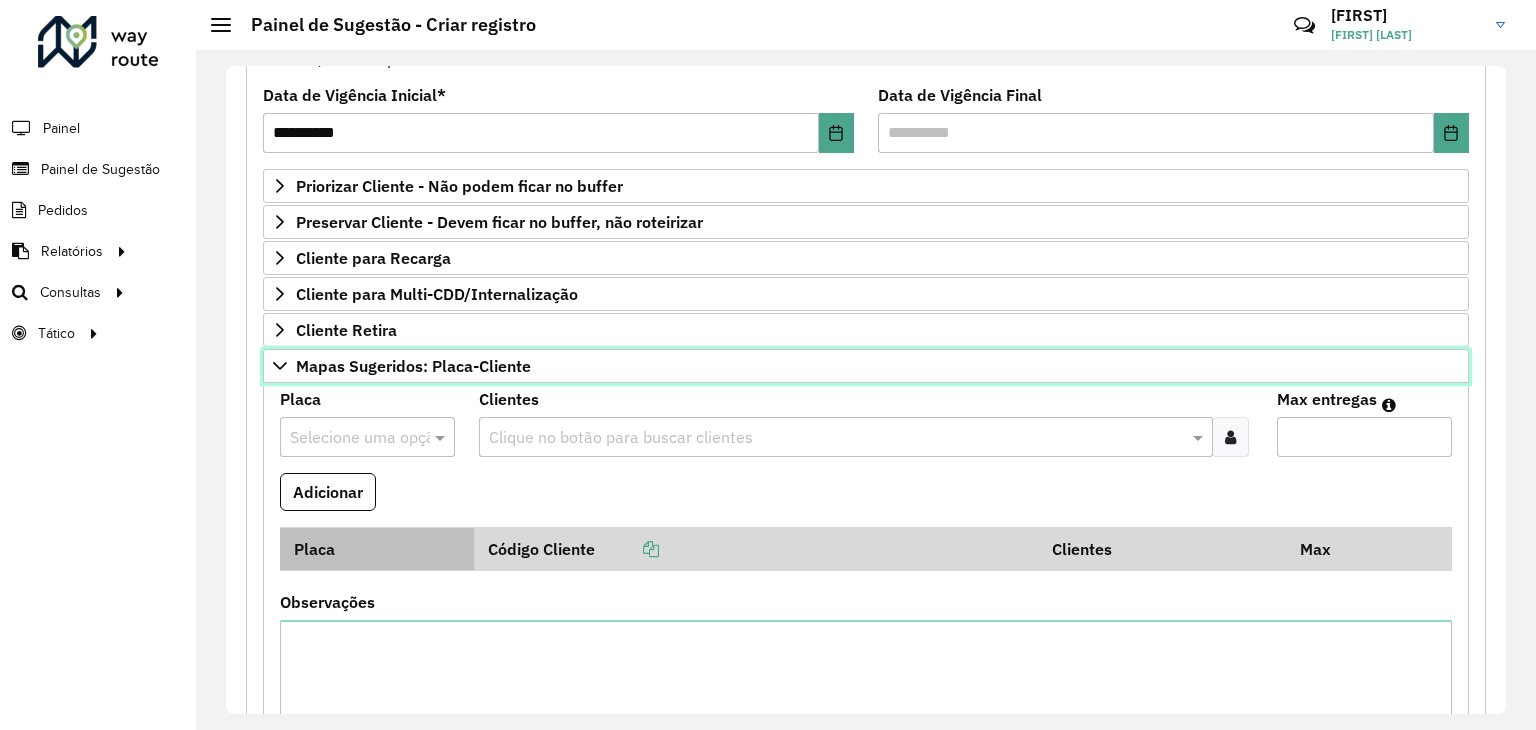 scroll, scrollTop: 300, scrollLeft: 0, axis: vertical 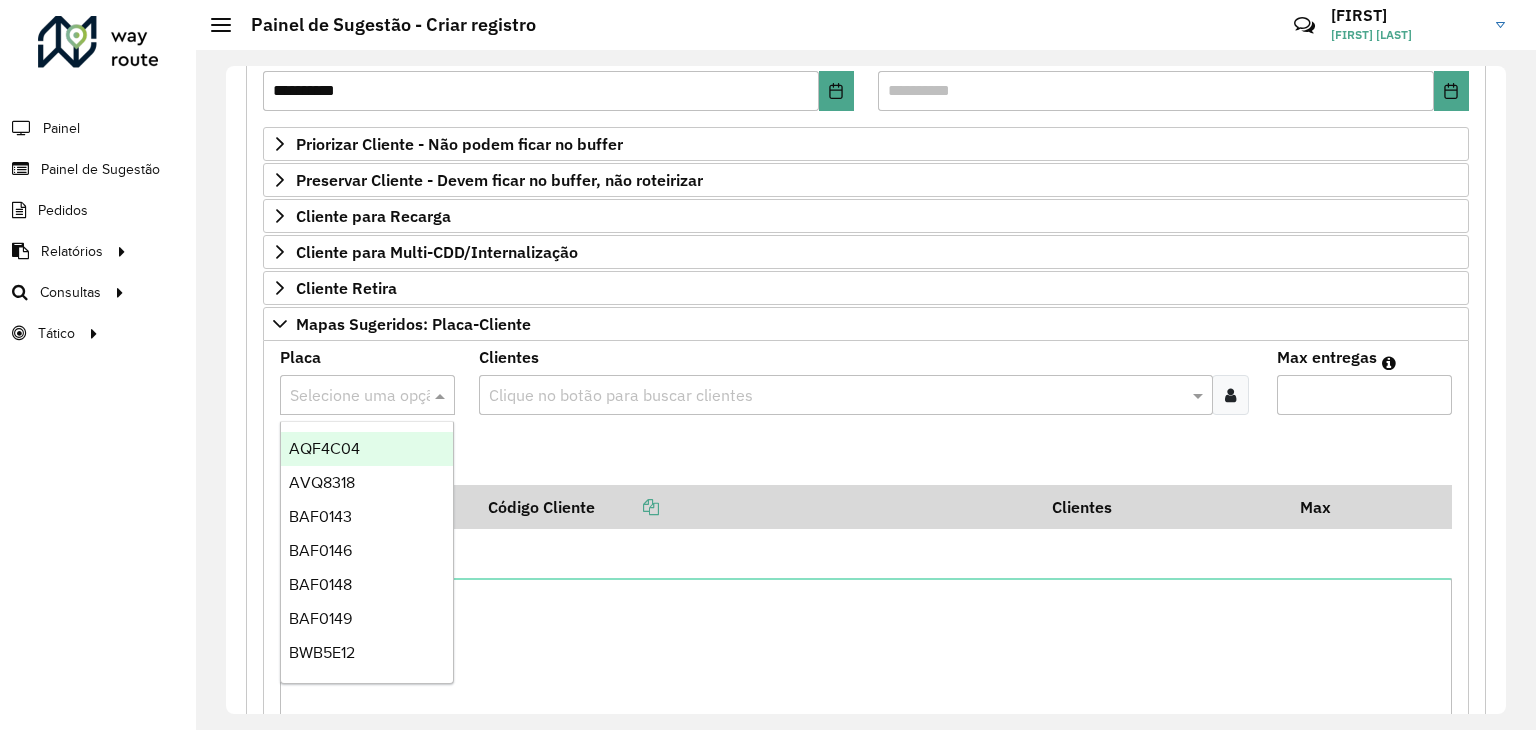 click at bounding box center (347, 396) 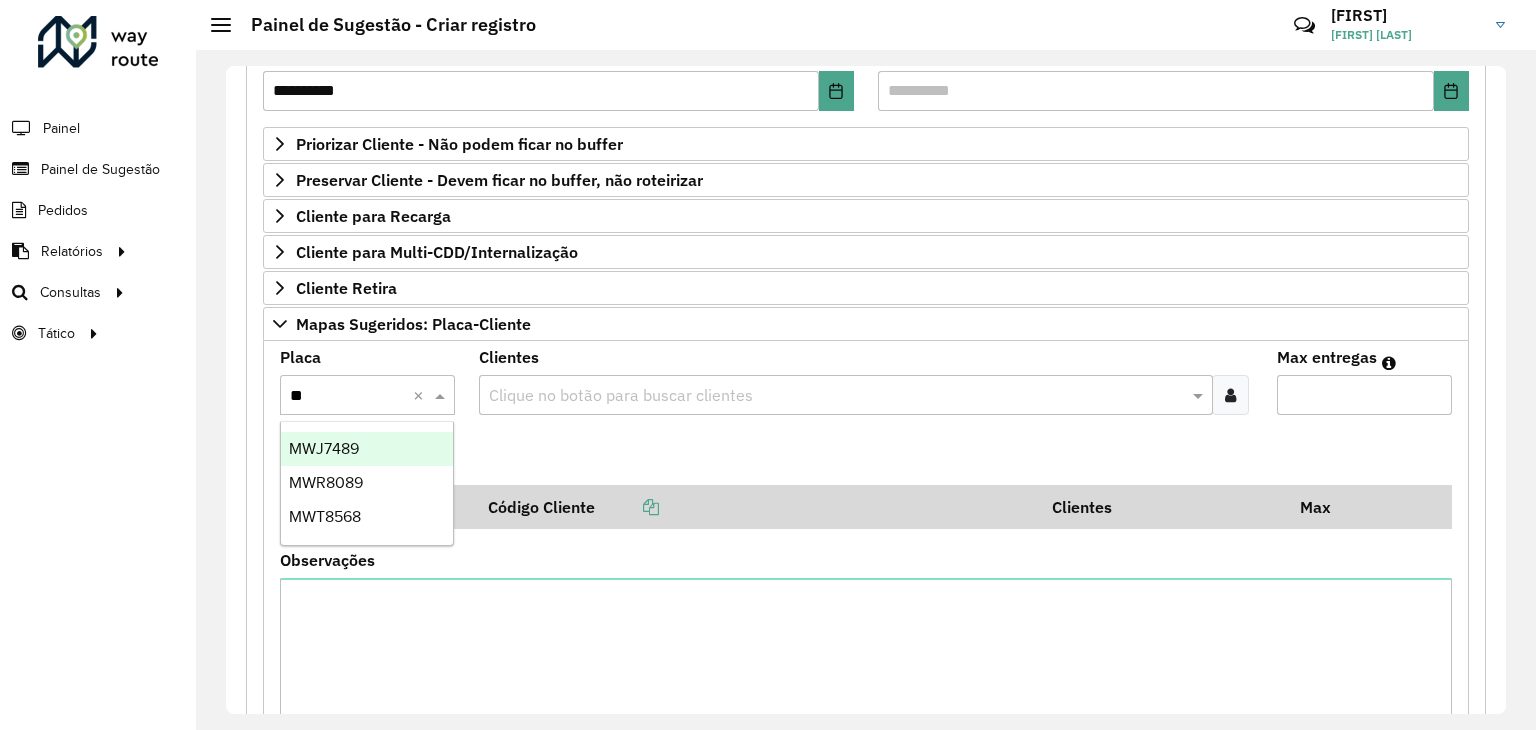 type on "***" 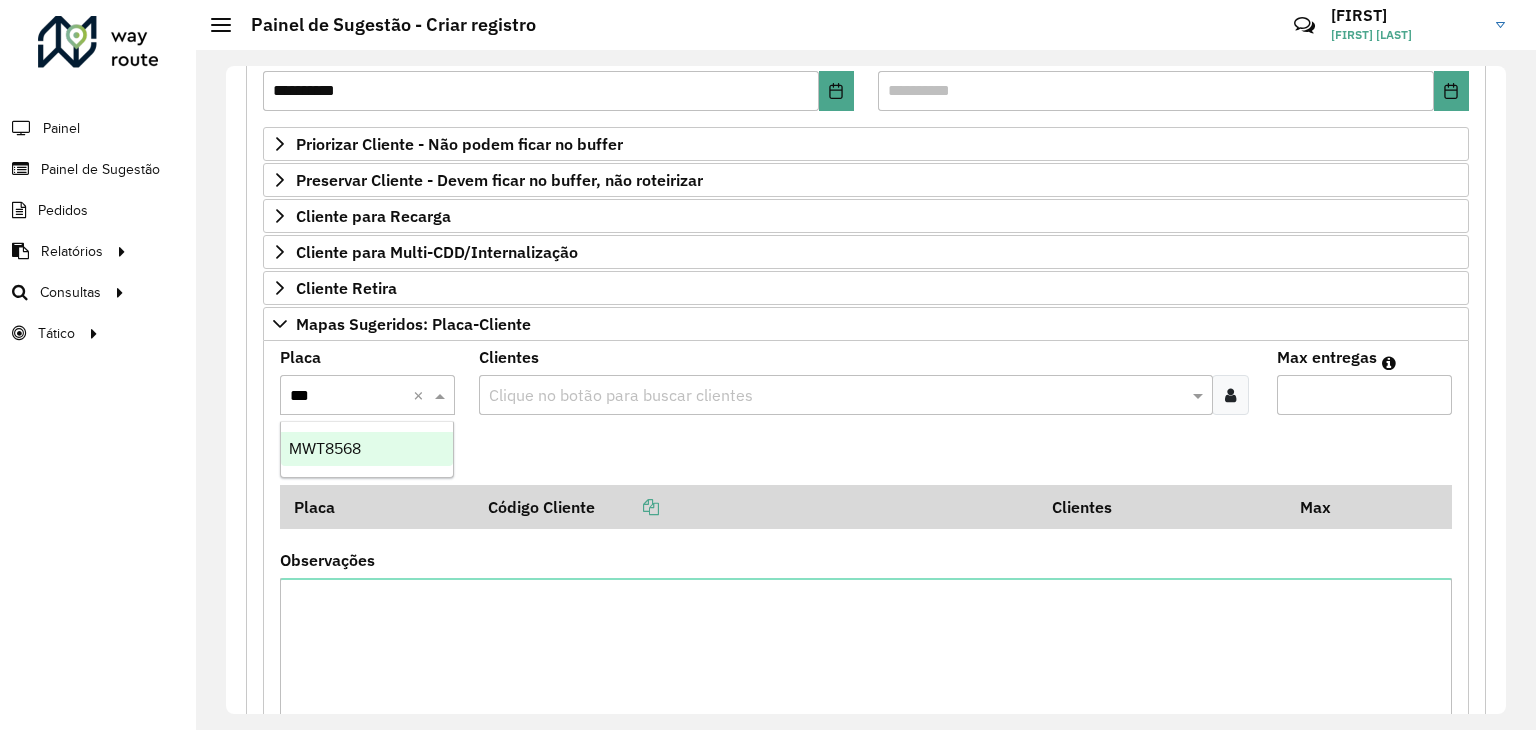 click on "MWT8568" at bounding box center [367, 449] 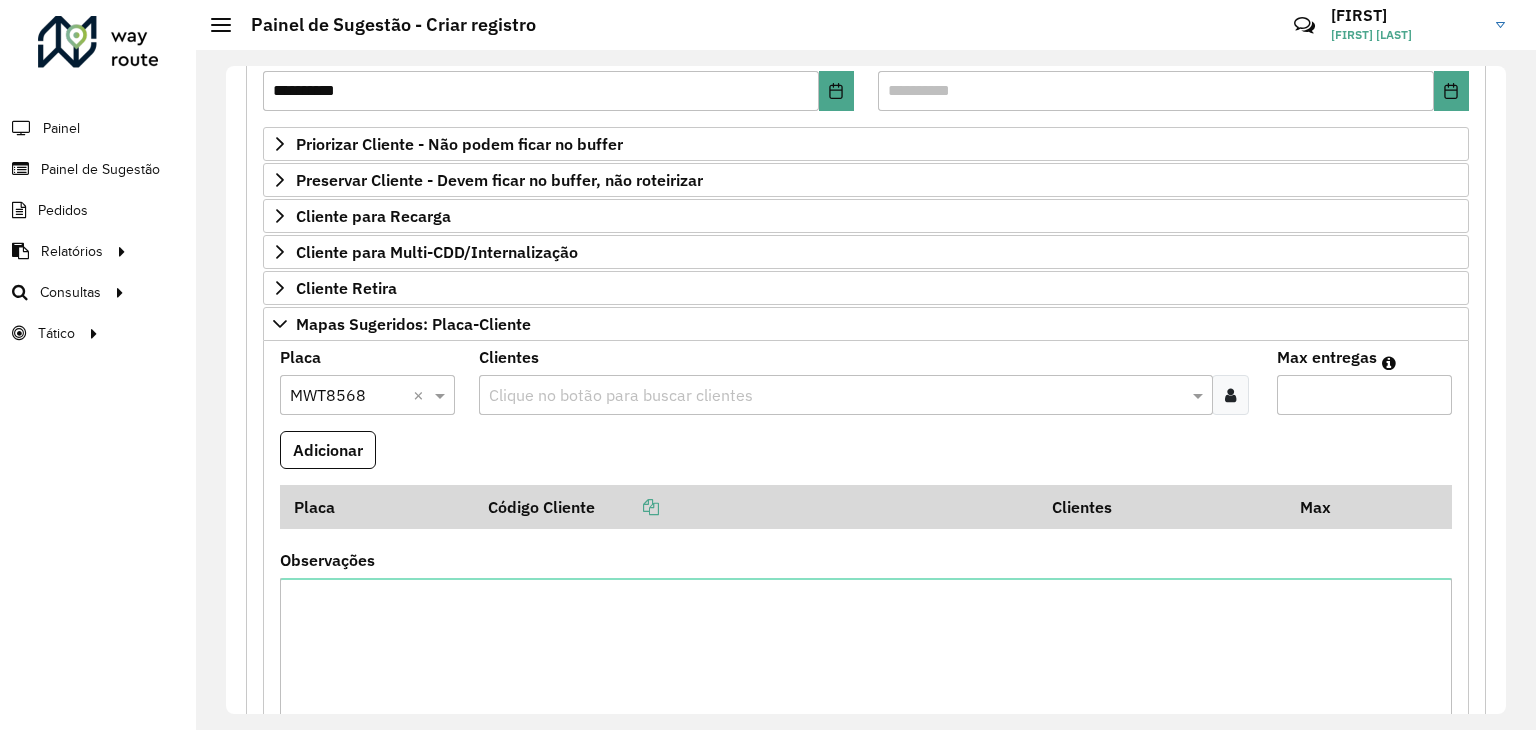 click at bounding box center (835, 396) 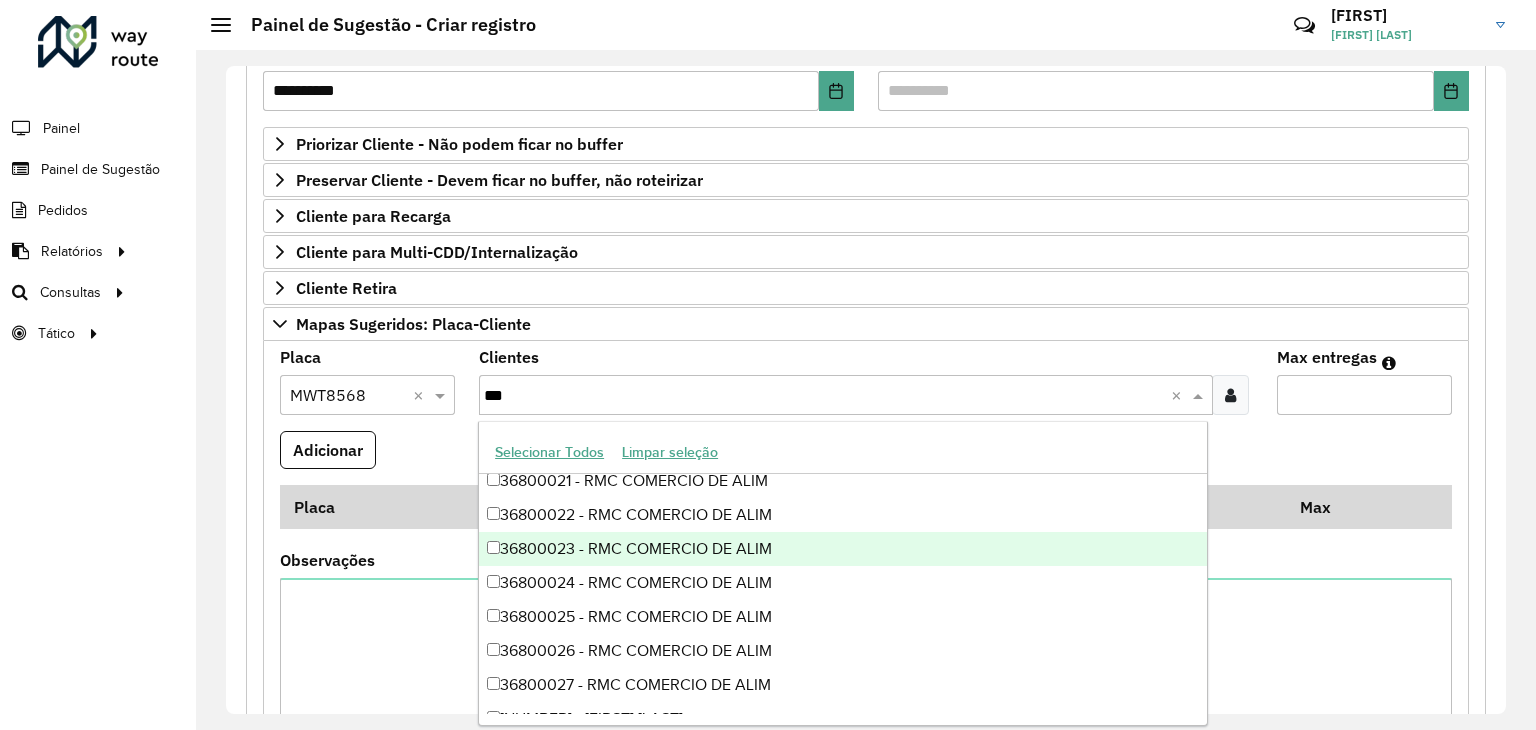 scroll, scrollTop: 0, scrollLeft: 0, axis: both 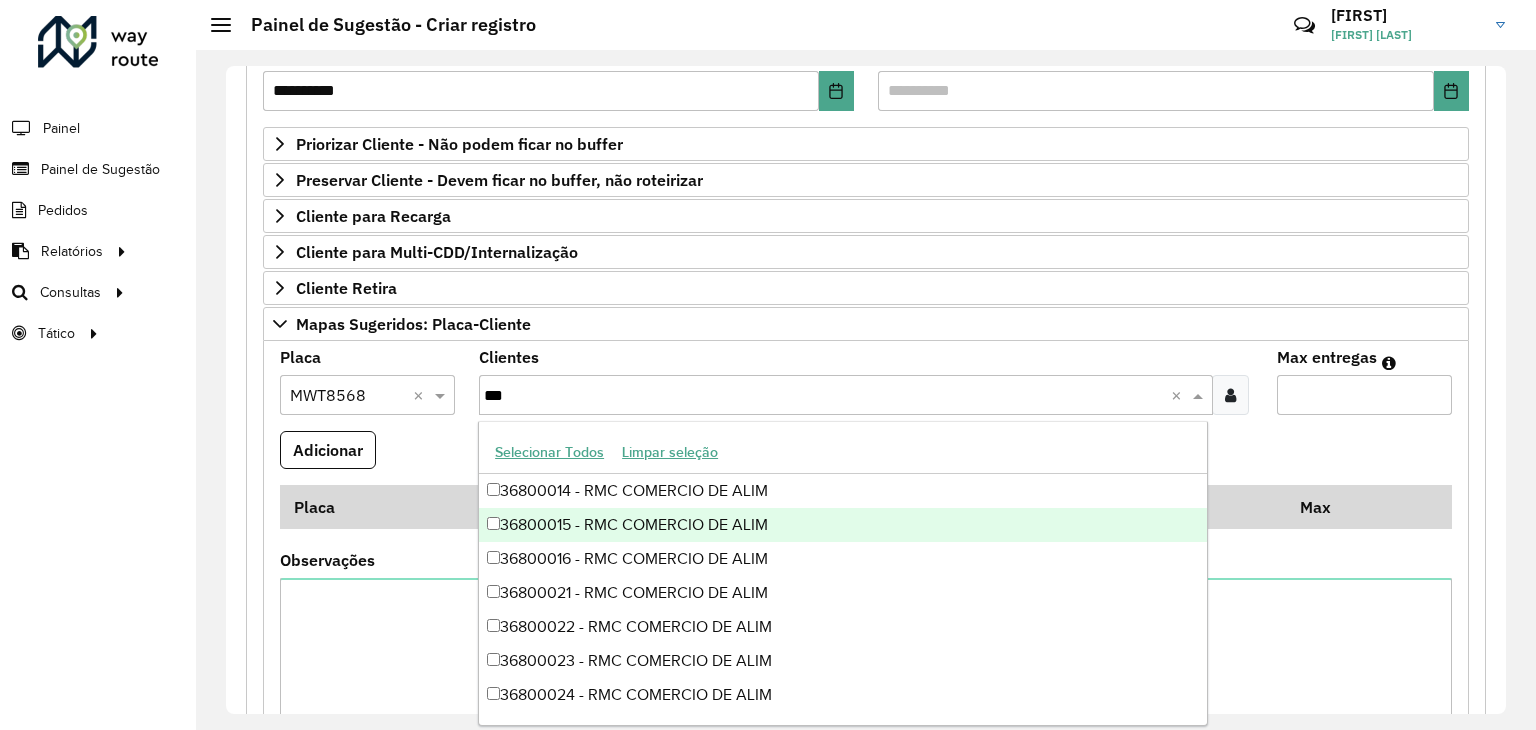 type on "***" 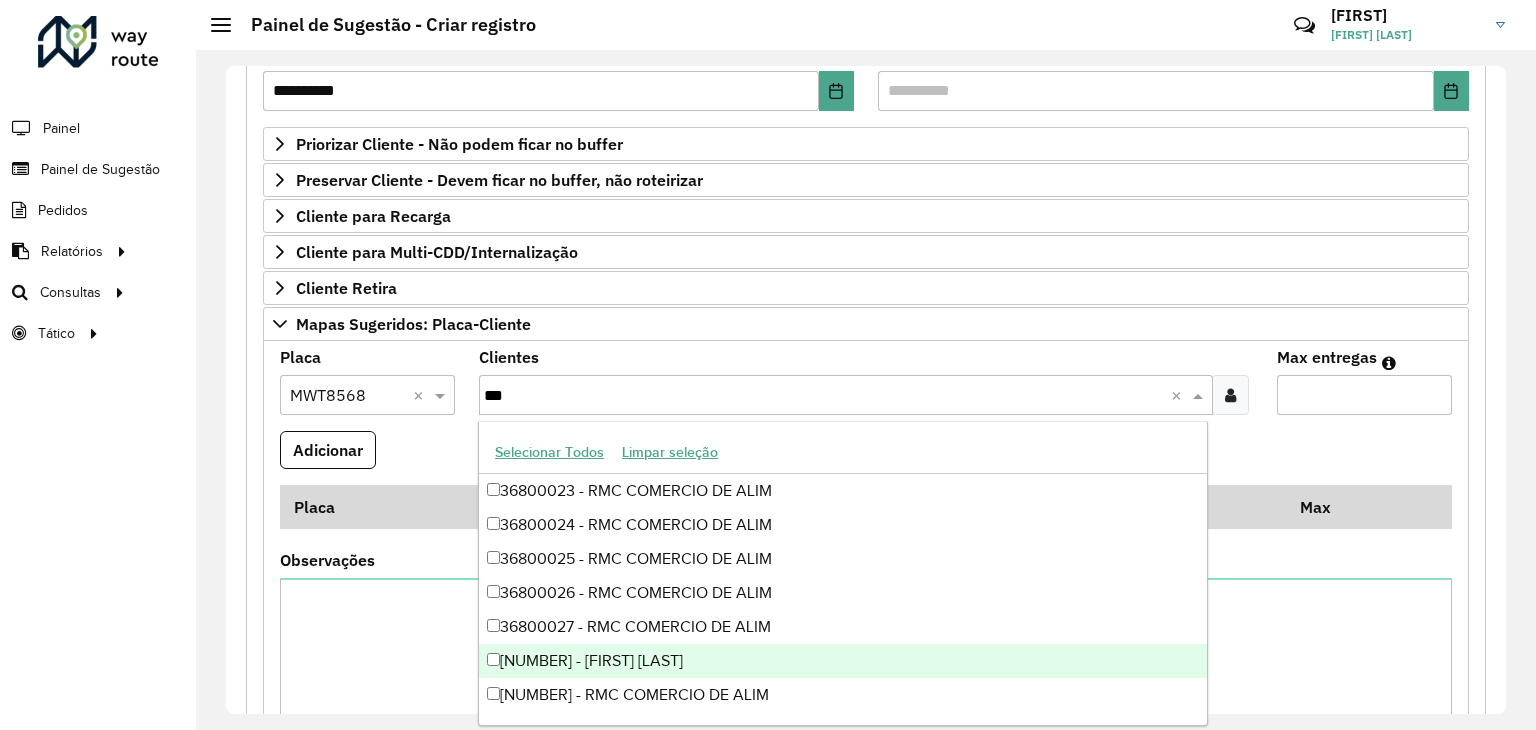 scroll, scrollTop: 200, scrollLeft: 0, axis: vertical 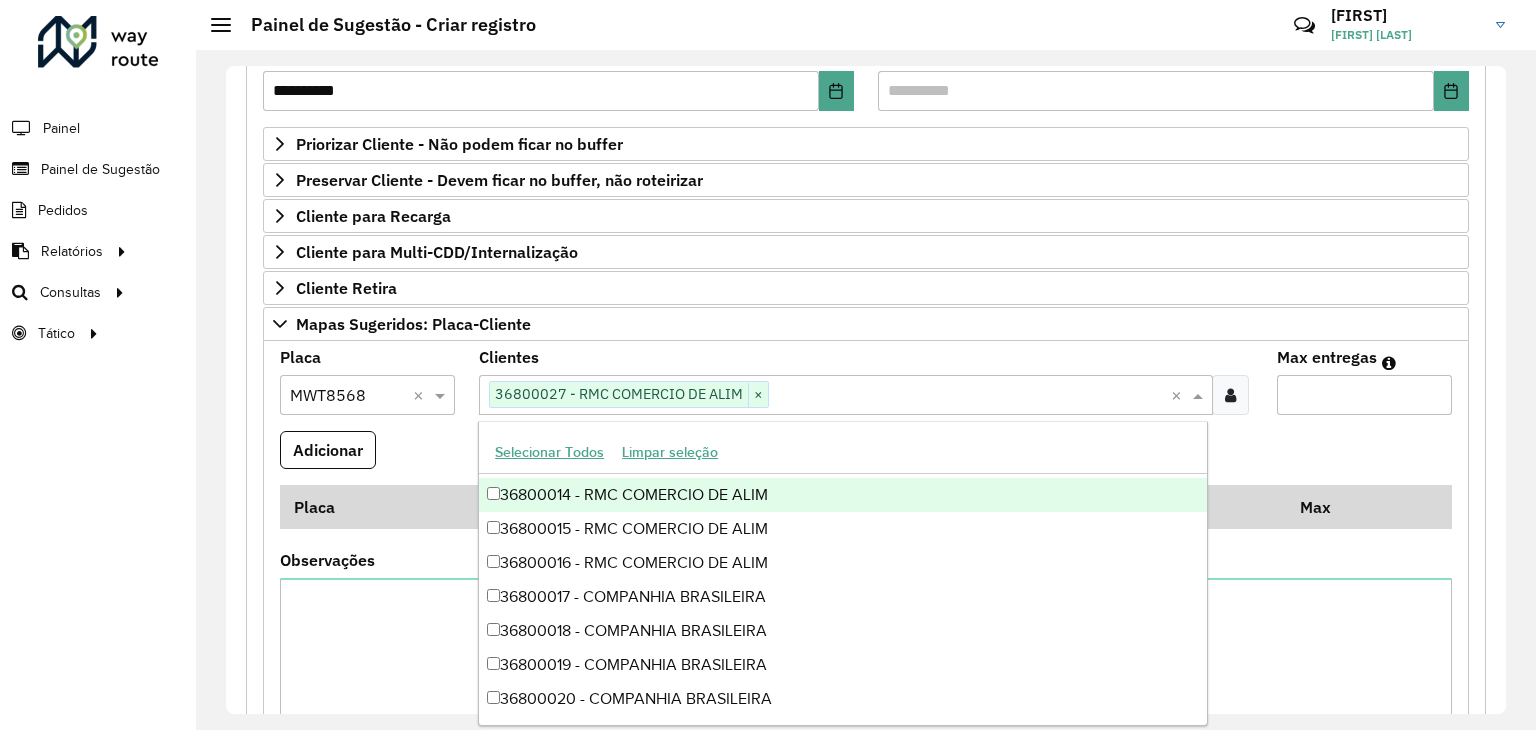 click at bounding box center (969, 396) 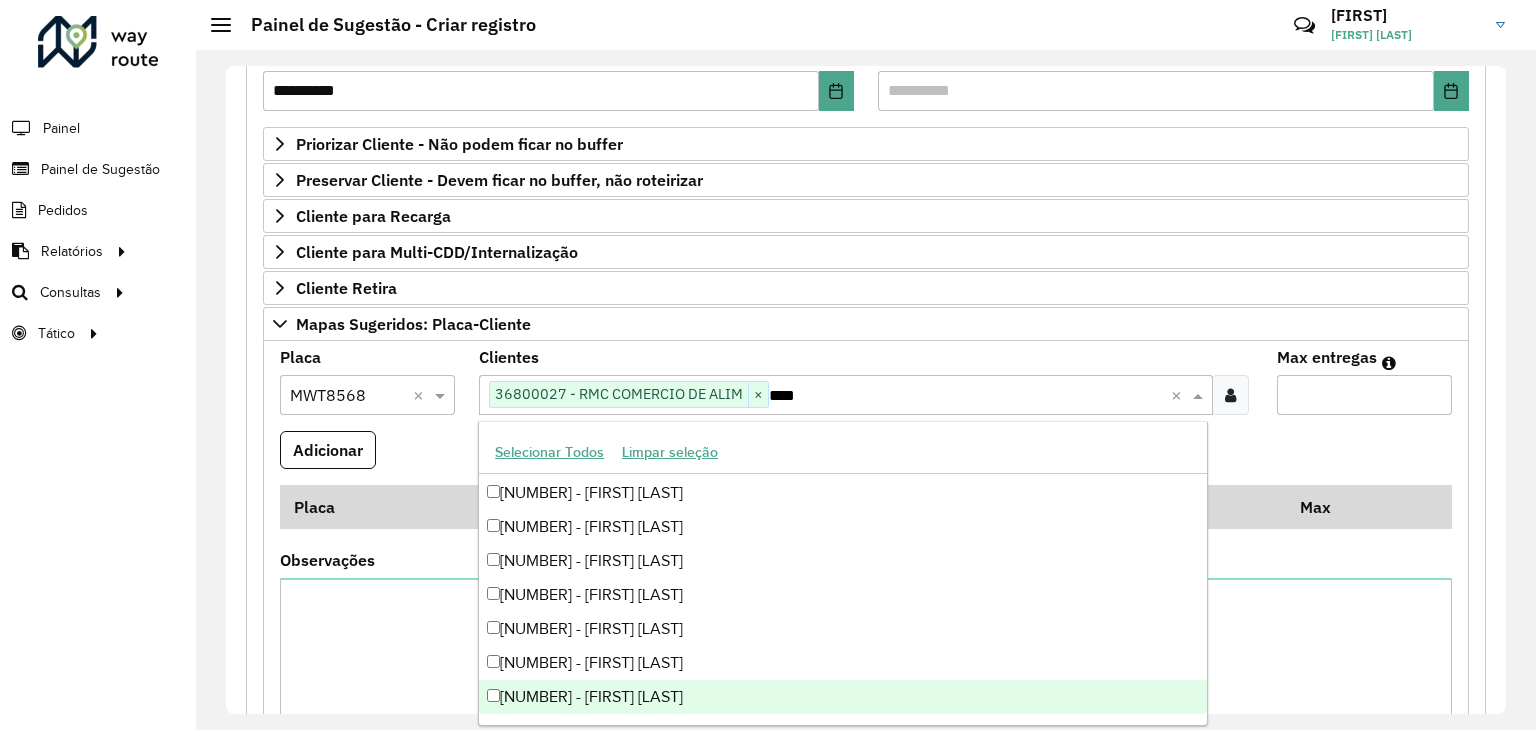 scroll, scrollTop: 0, scrollLeft: 0, axis: both 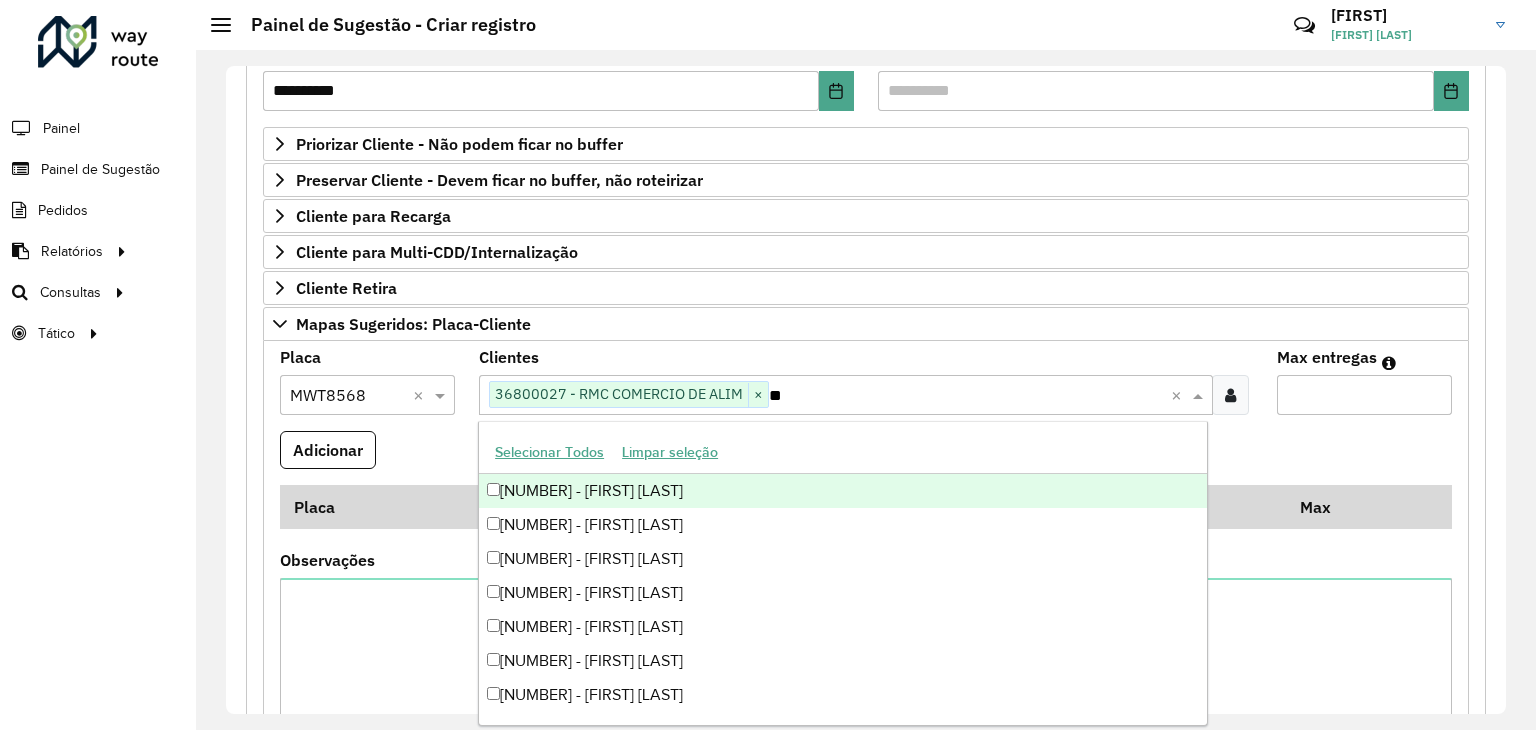 type on "*" 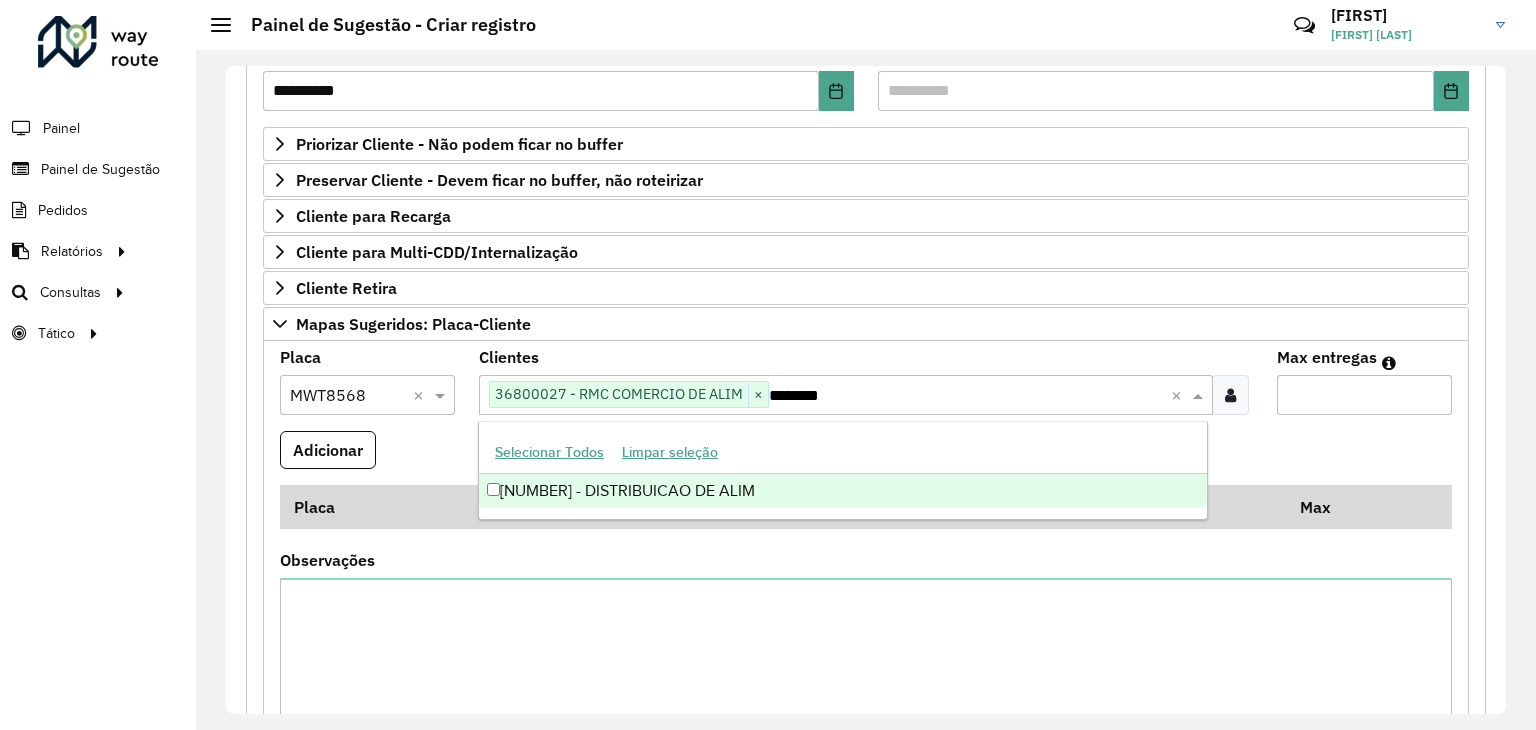 type on "********" 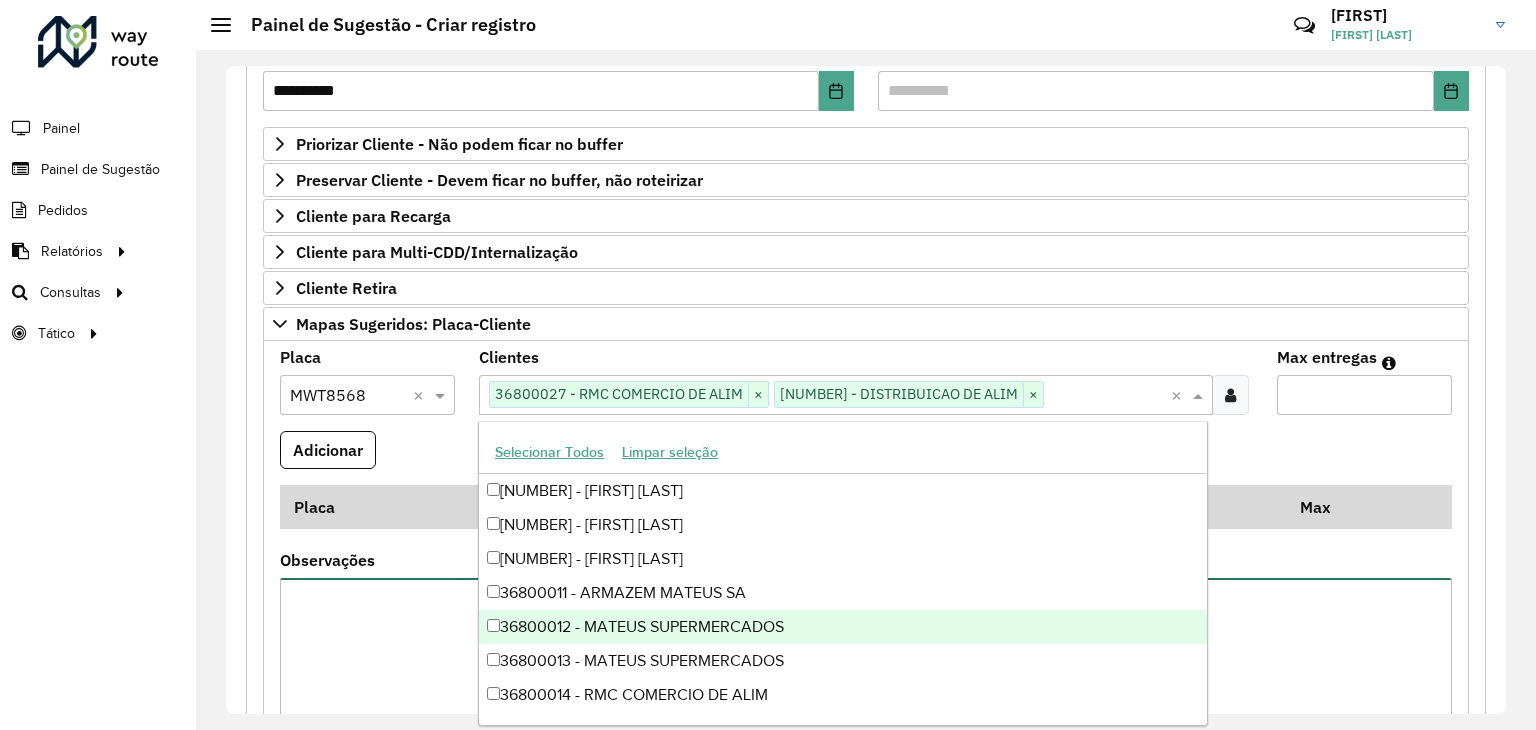 click on "Observações" at bounding box center (866, 662) 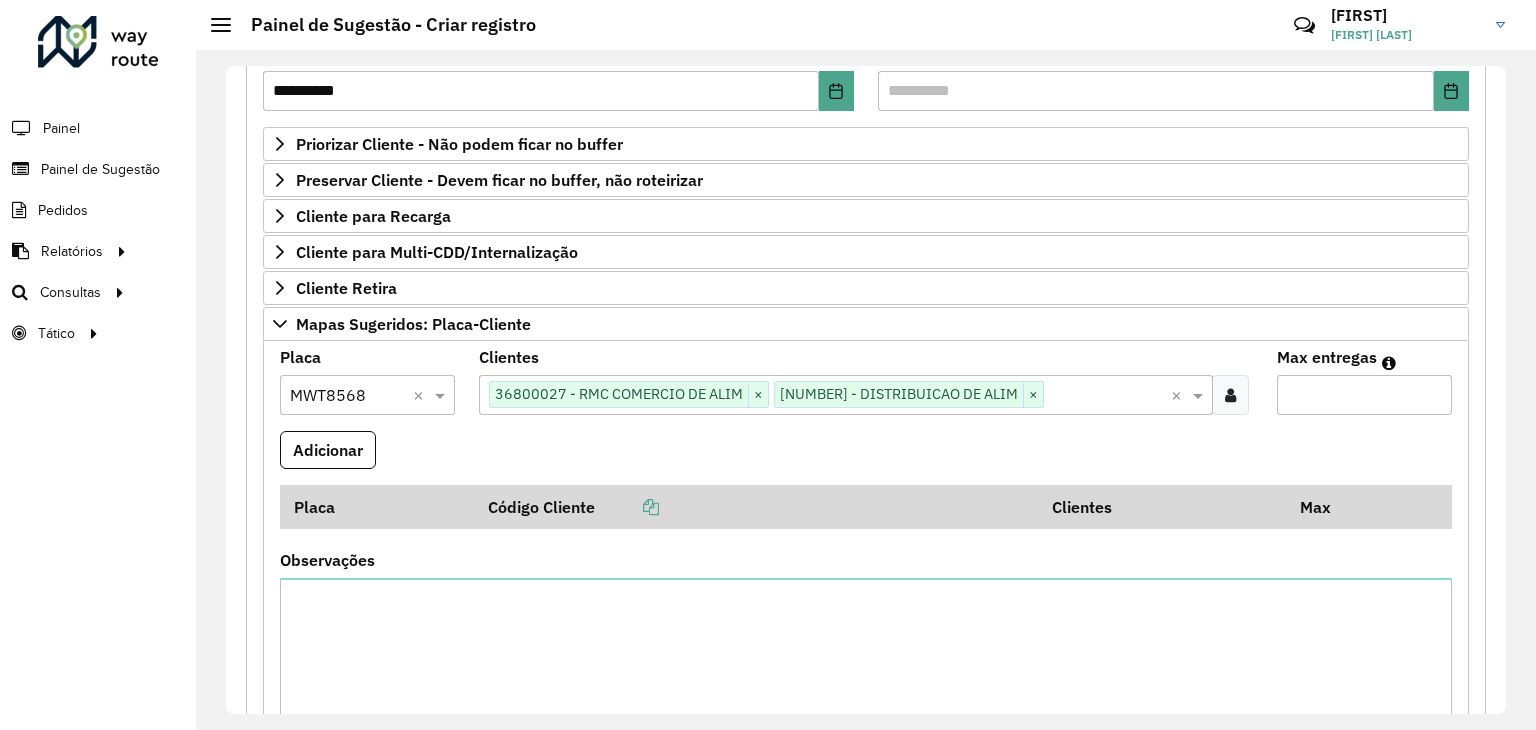 click on "Max entregas" at bounding box center [1364, 395] 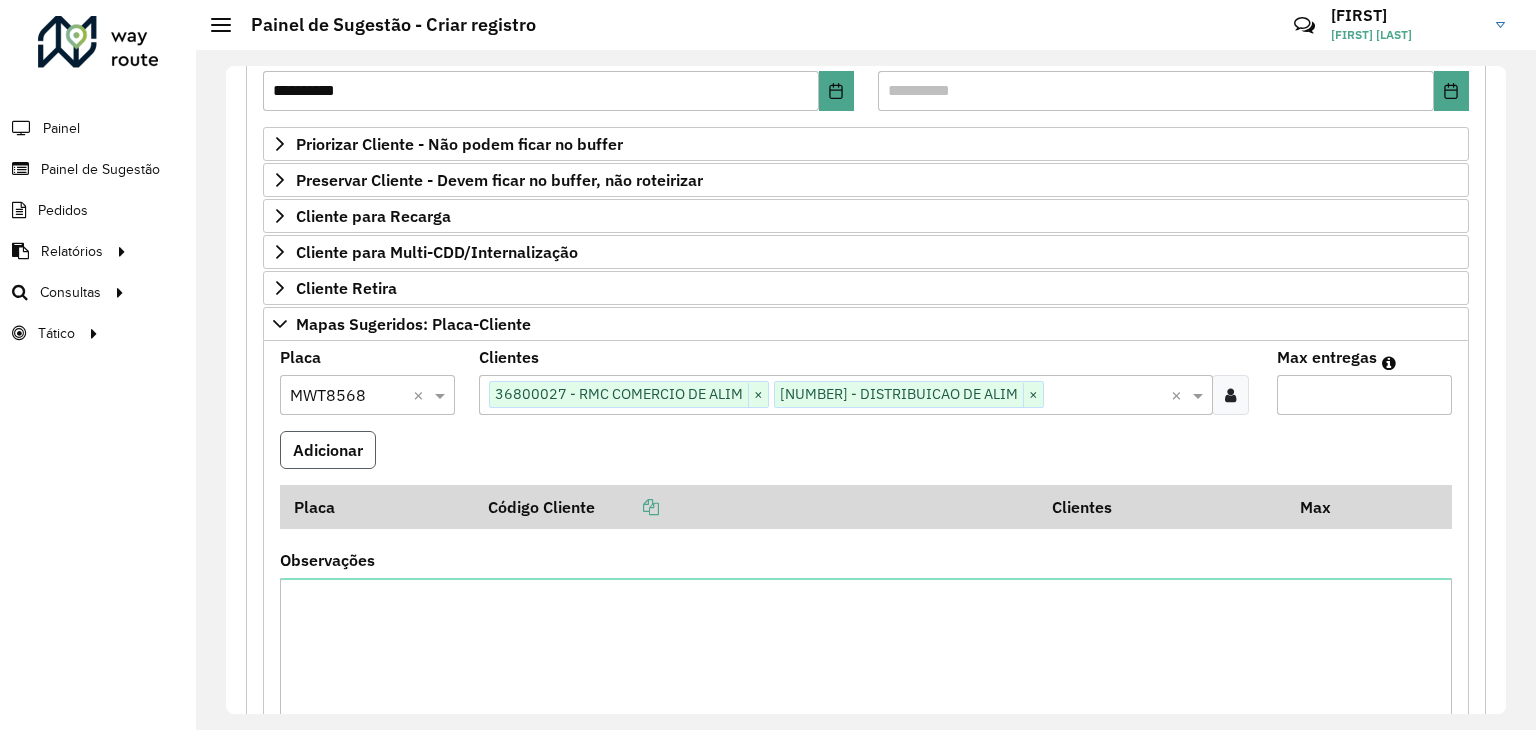 click on "Adicionar" at bounding box center (328, 450) 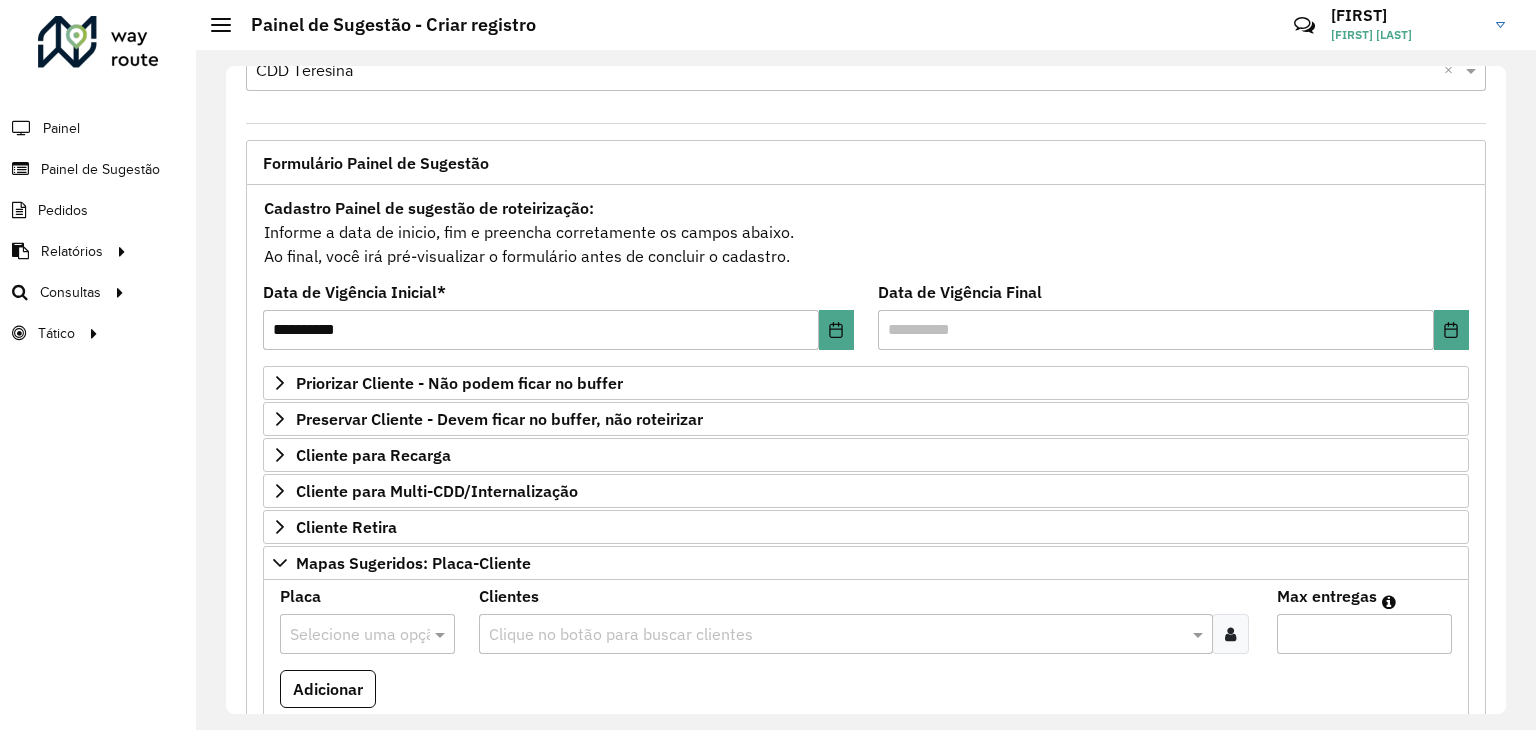 scroll, scrollTop: 0, scrollLeft: 0, axis: both 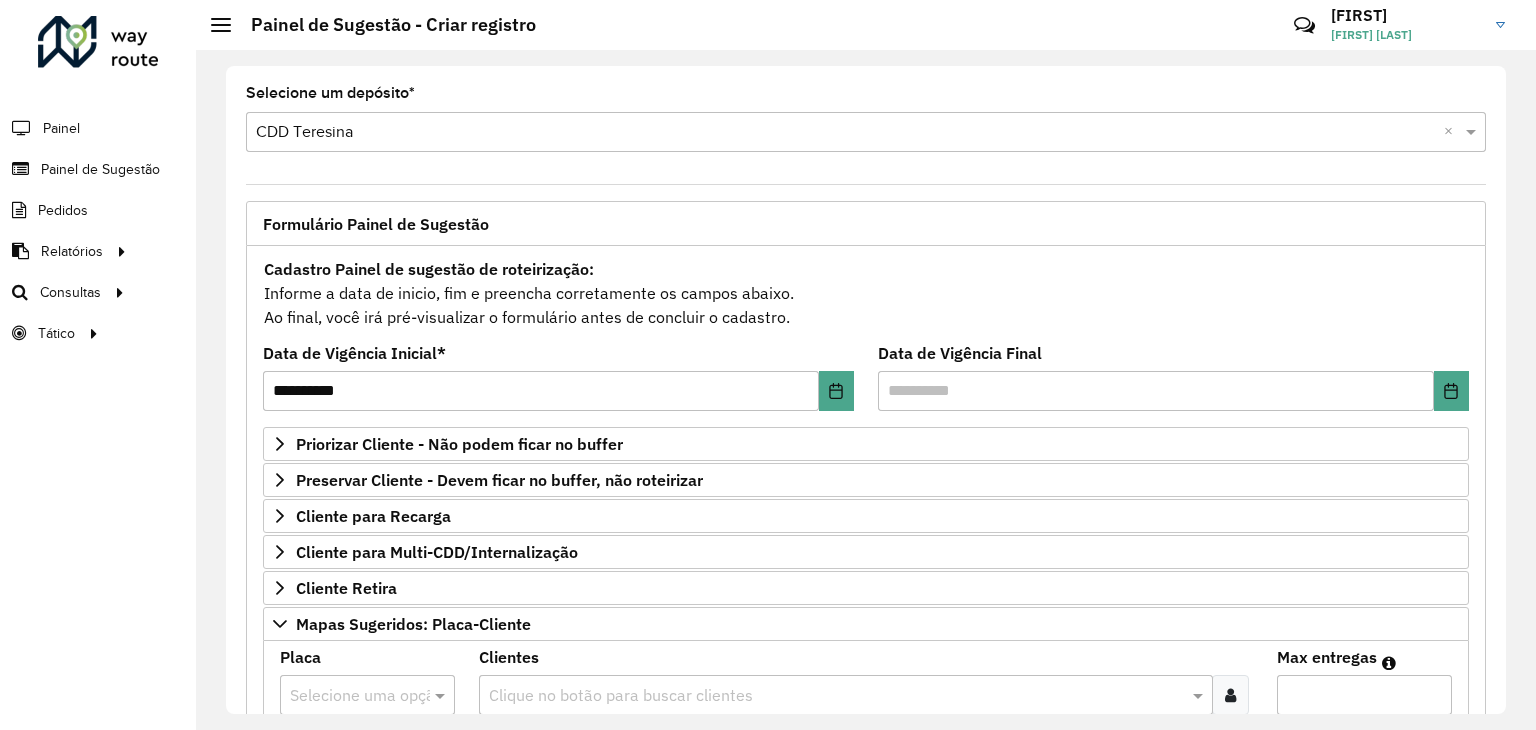 click at bounding box center [846, 133] 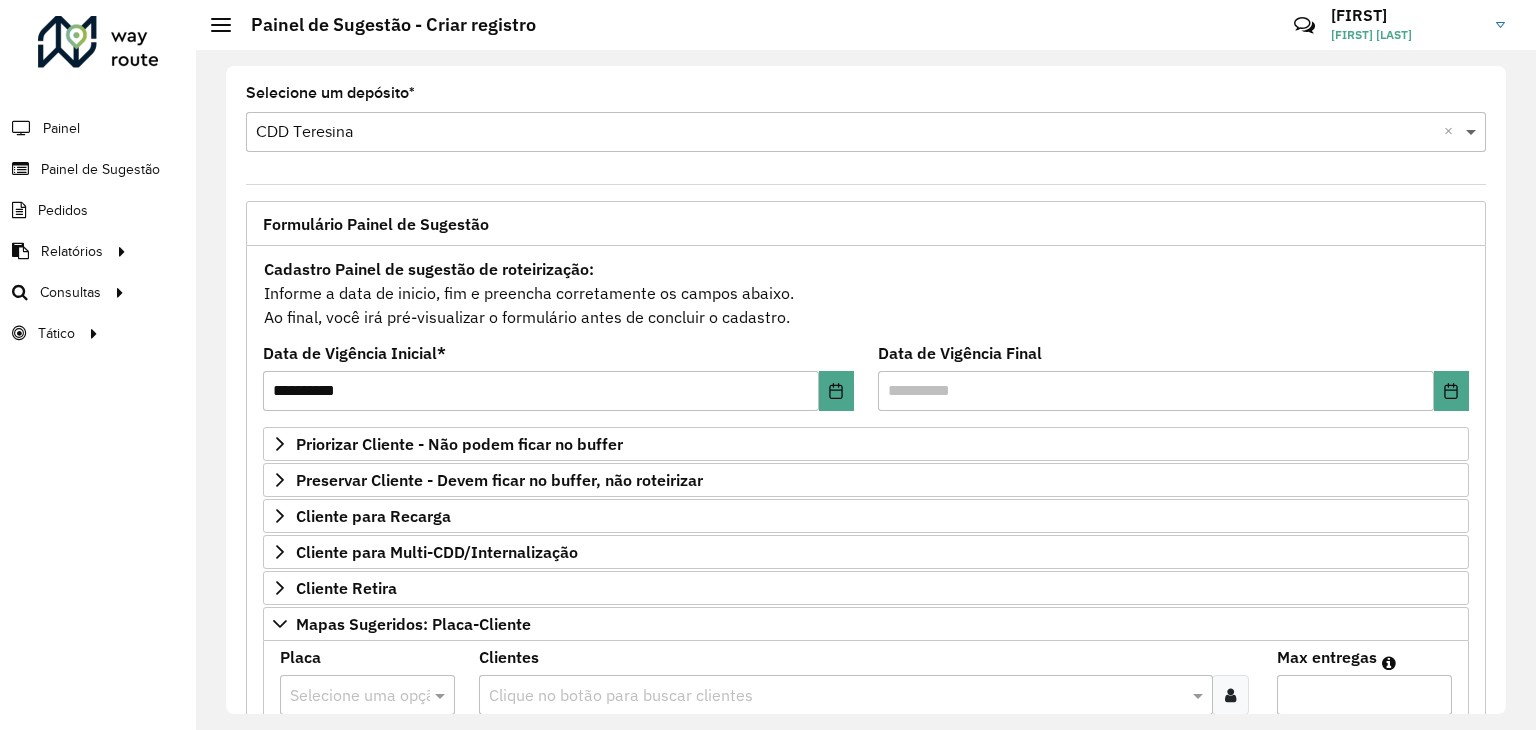 click at bounding box center [1473, 132] 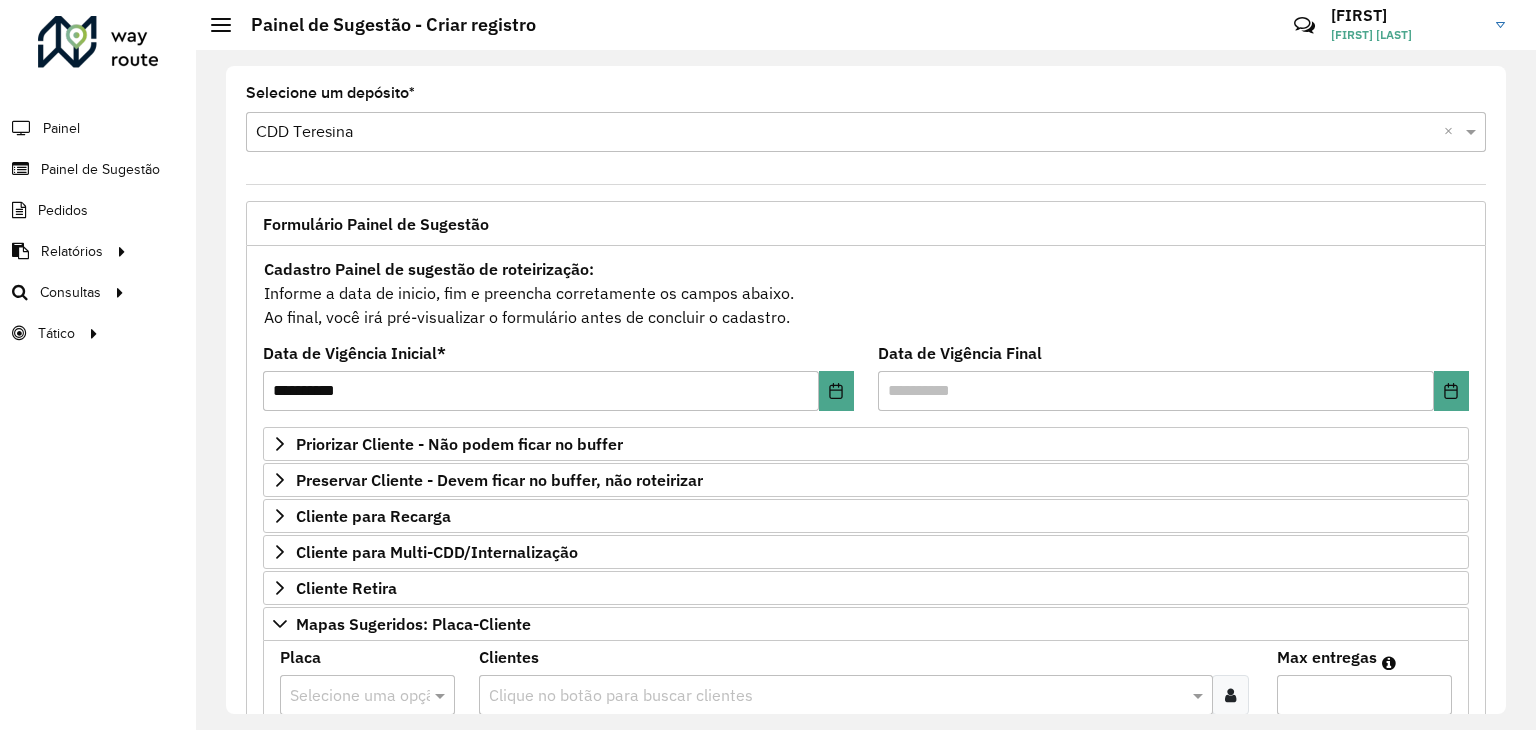 click on "Formulário Painel de Sugestão" at bounding box center (866, 223) 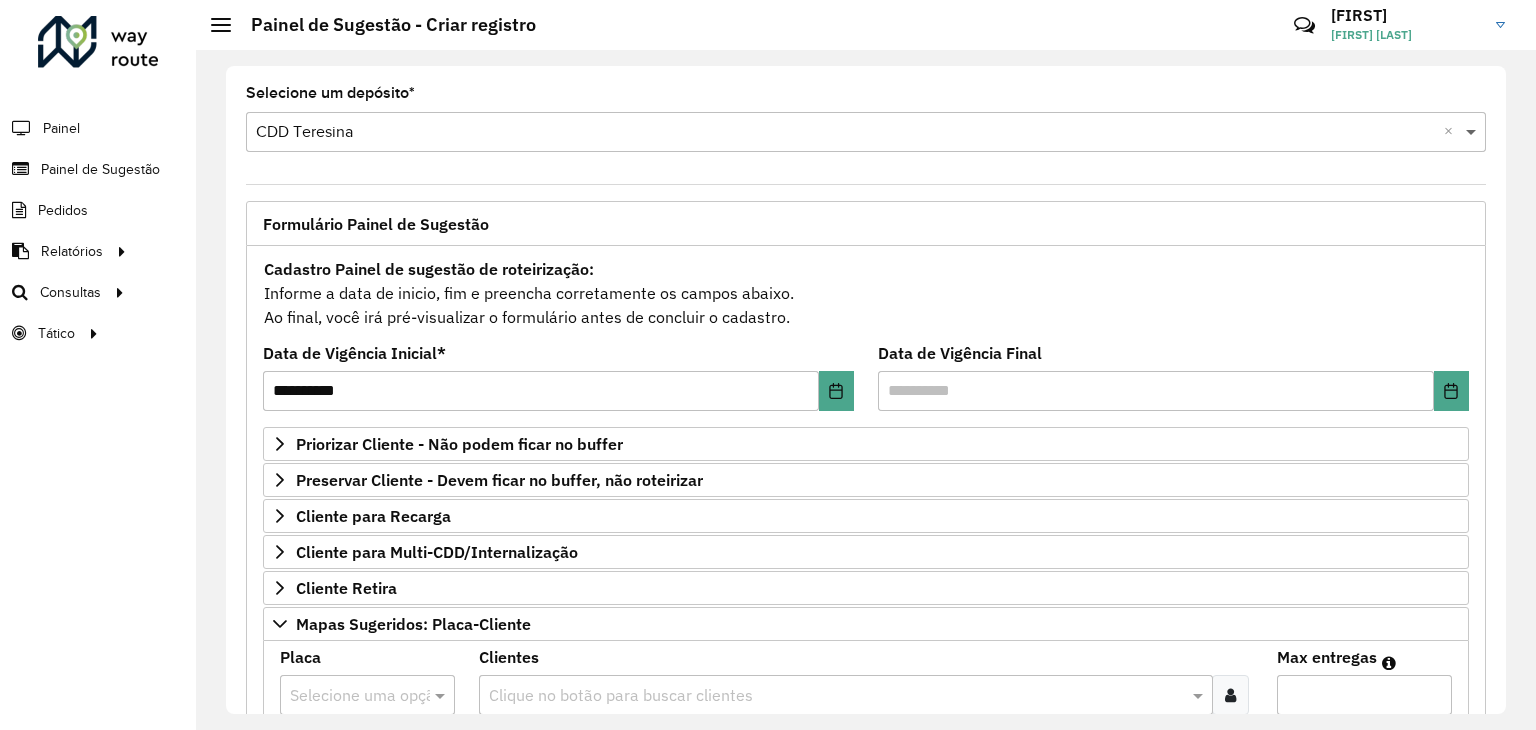 click at bounding box center (1473, 132) 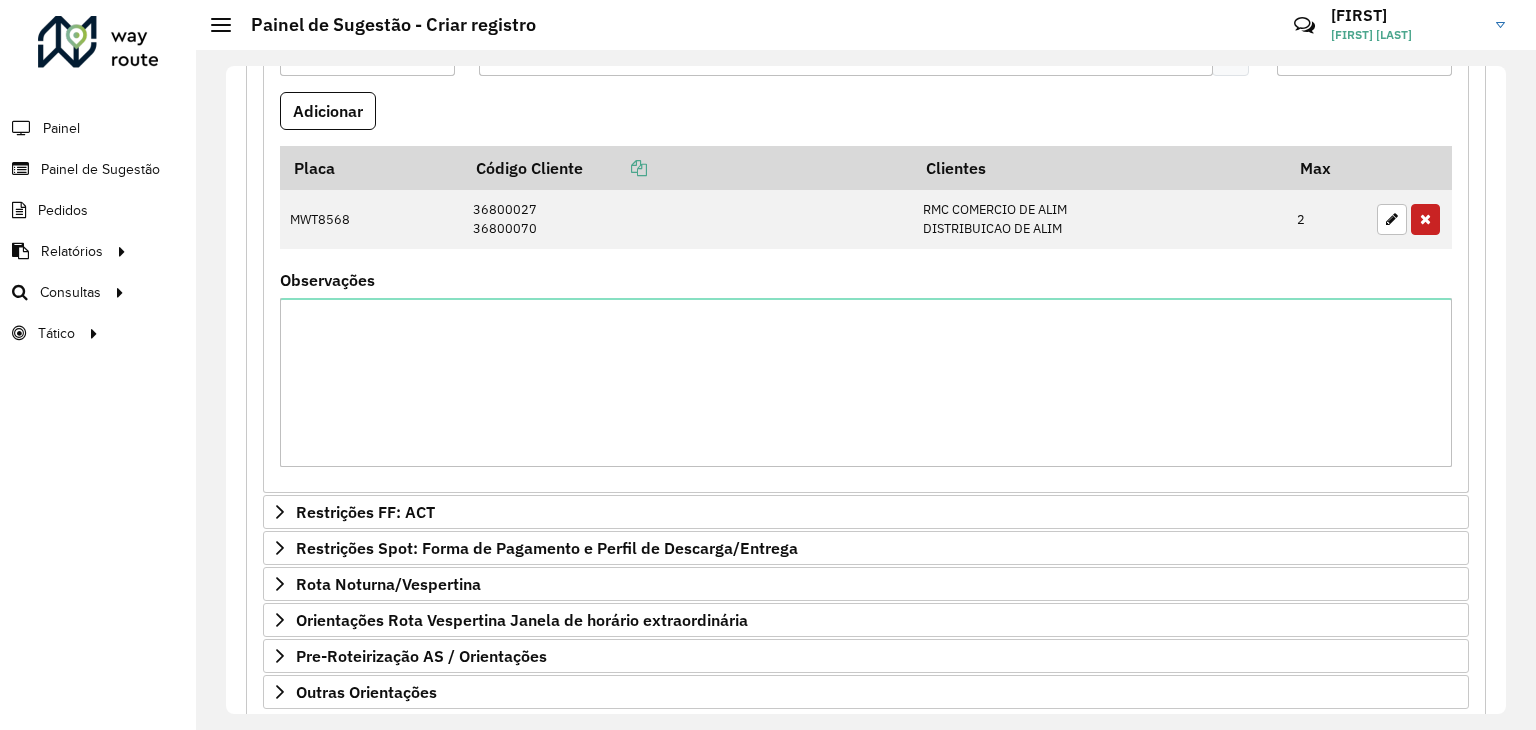 scroll, scrollTop: 751, scrollLeft: 0, axis: vertical 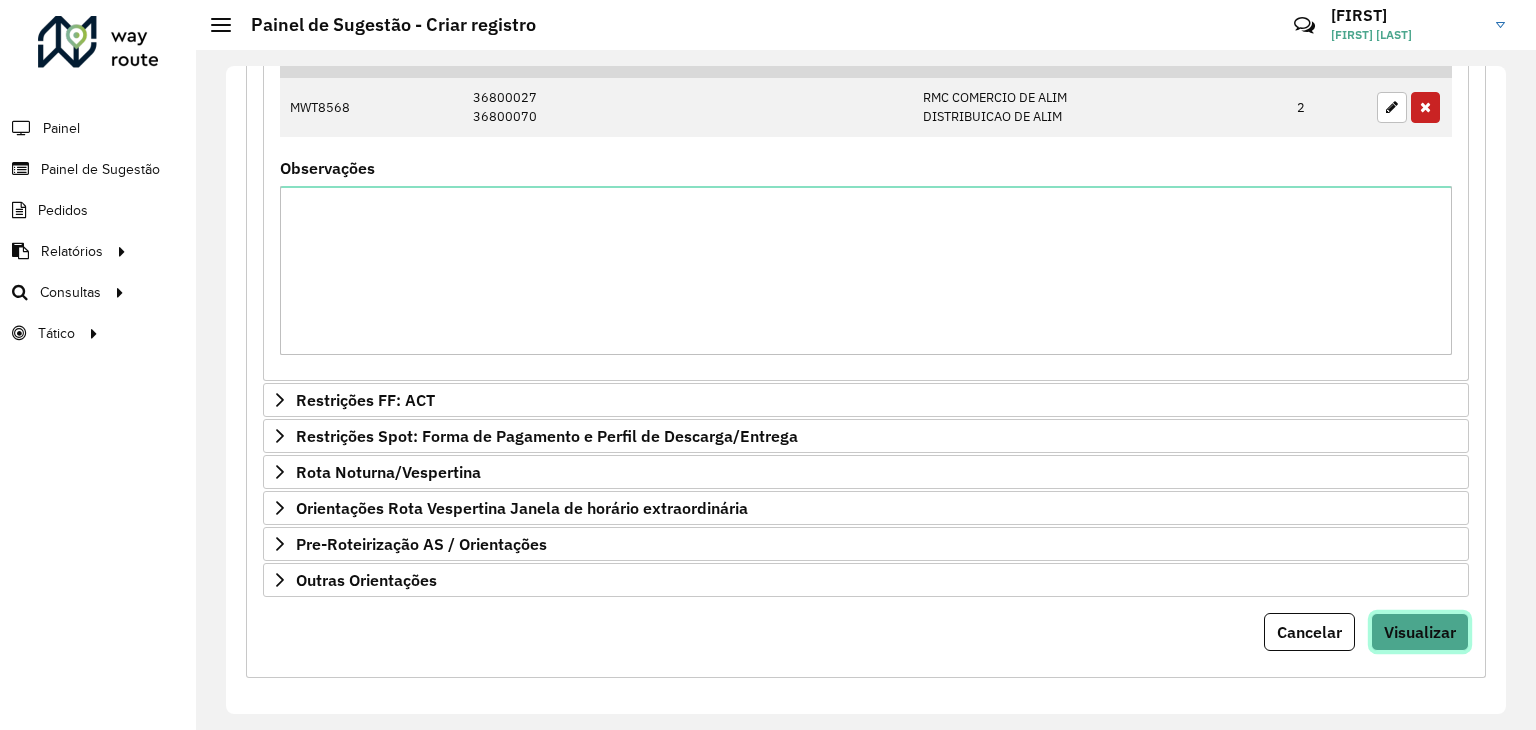 click on "Visualizar" at bounding box center (1420, 632) 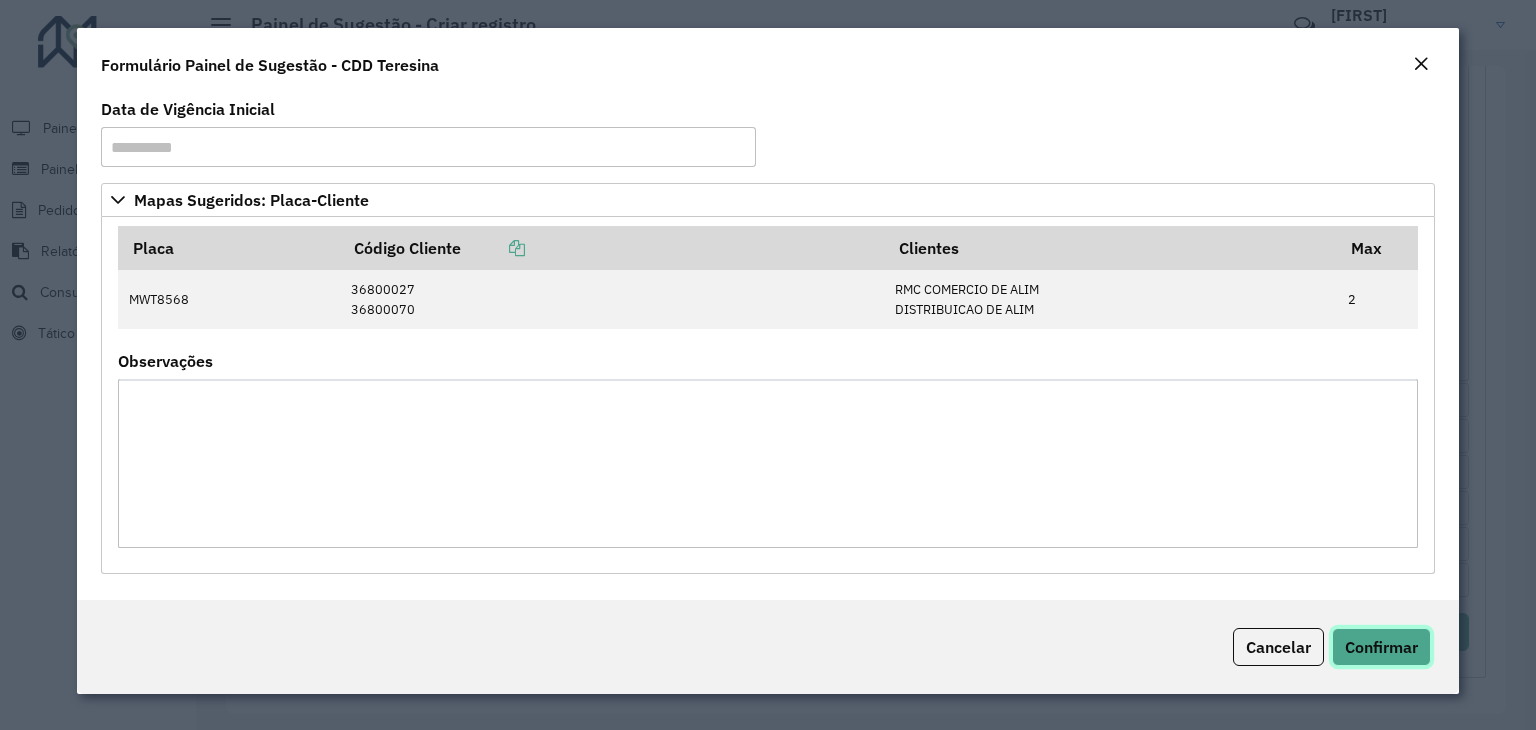 click on "Confirmar" 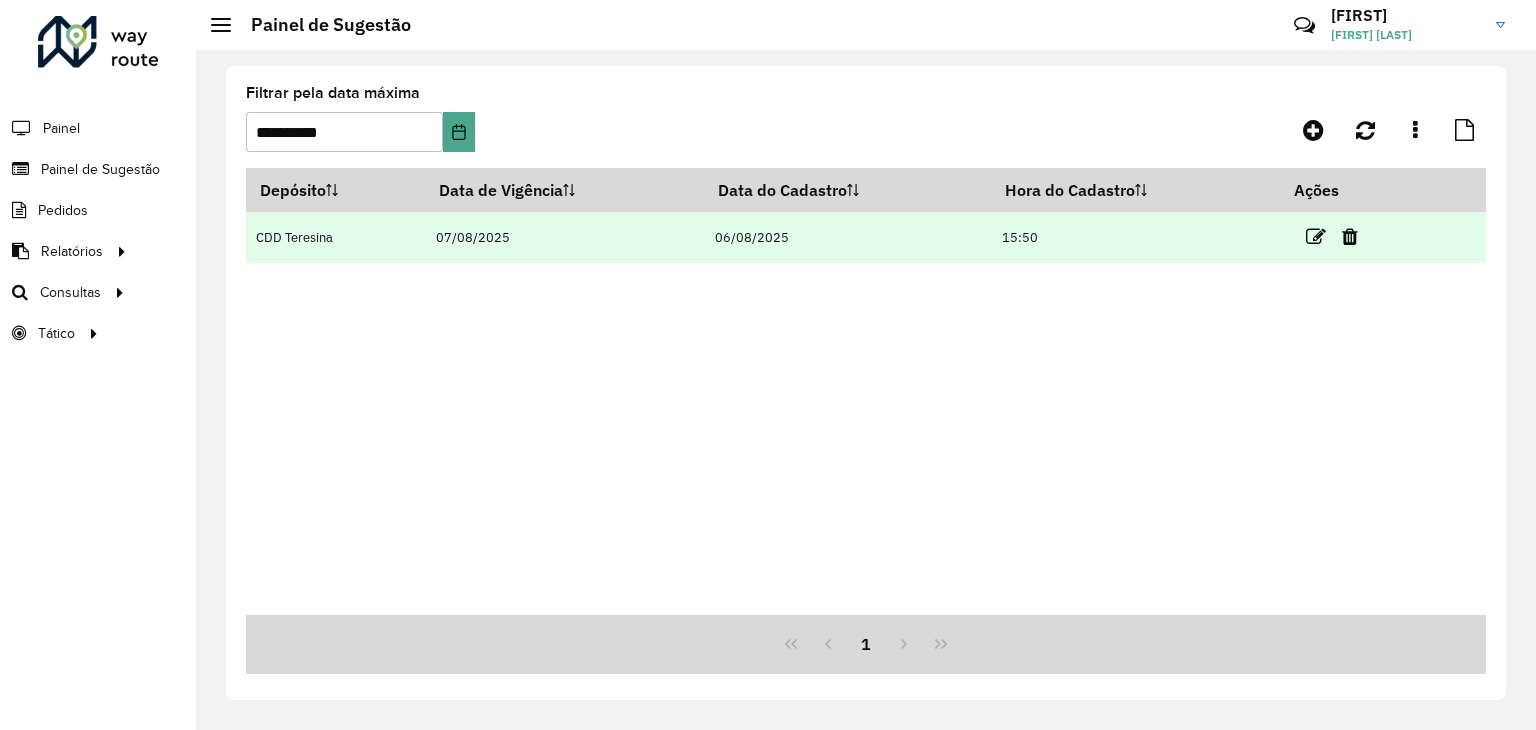 click on "CDD Teresina" at bounding box center (336, 237) 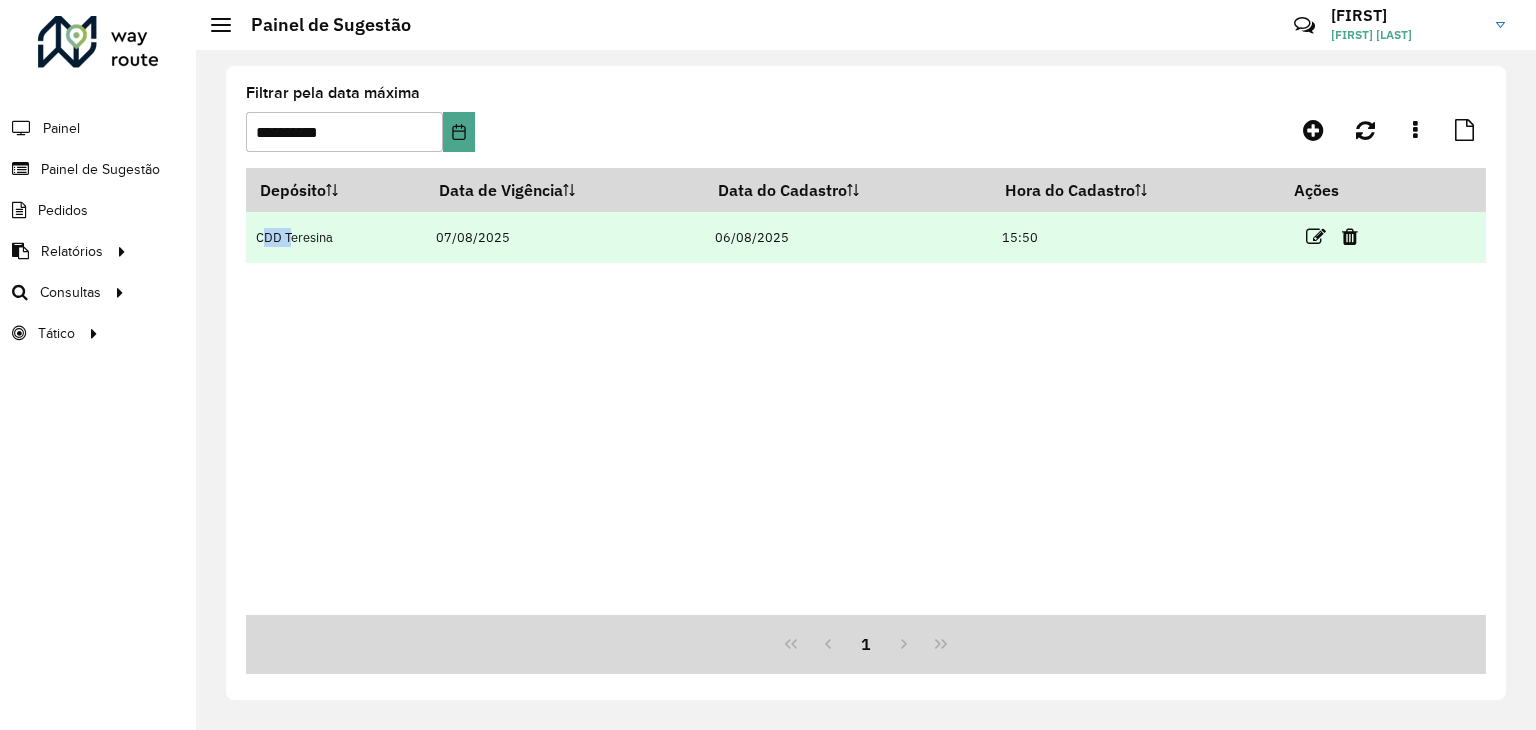 click on "CDD Teresina" at bounding box center [336, 237] 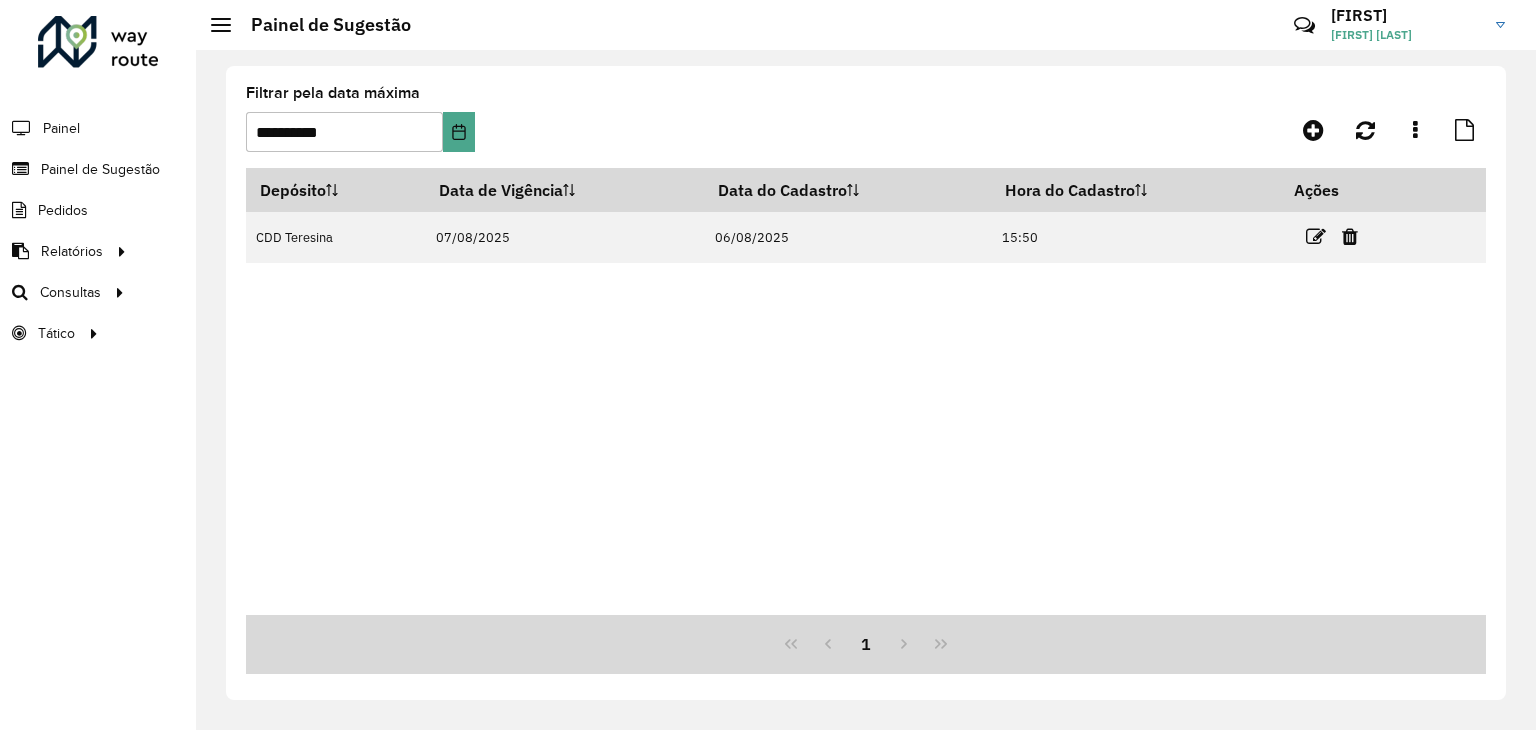 click on "**********" at bounding box center (866, 391) 